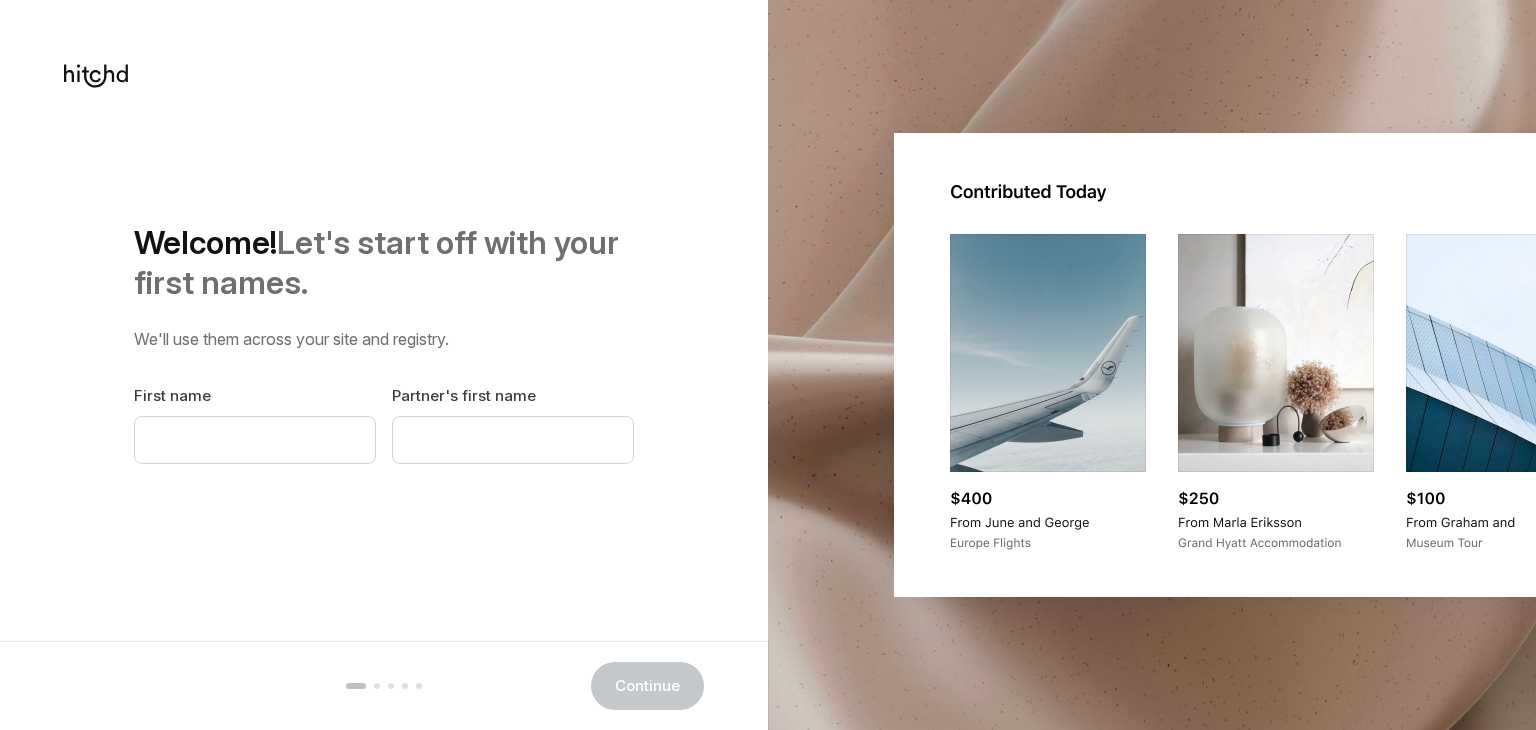 scroll, scrollTop: 0, scrollLeft: 0, axis: both 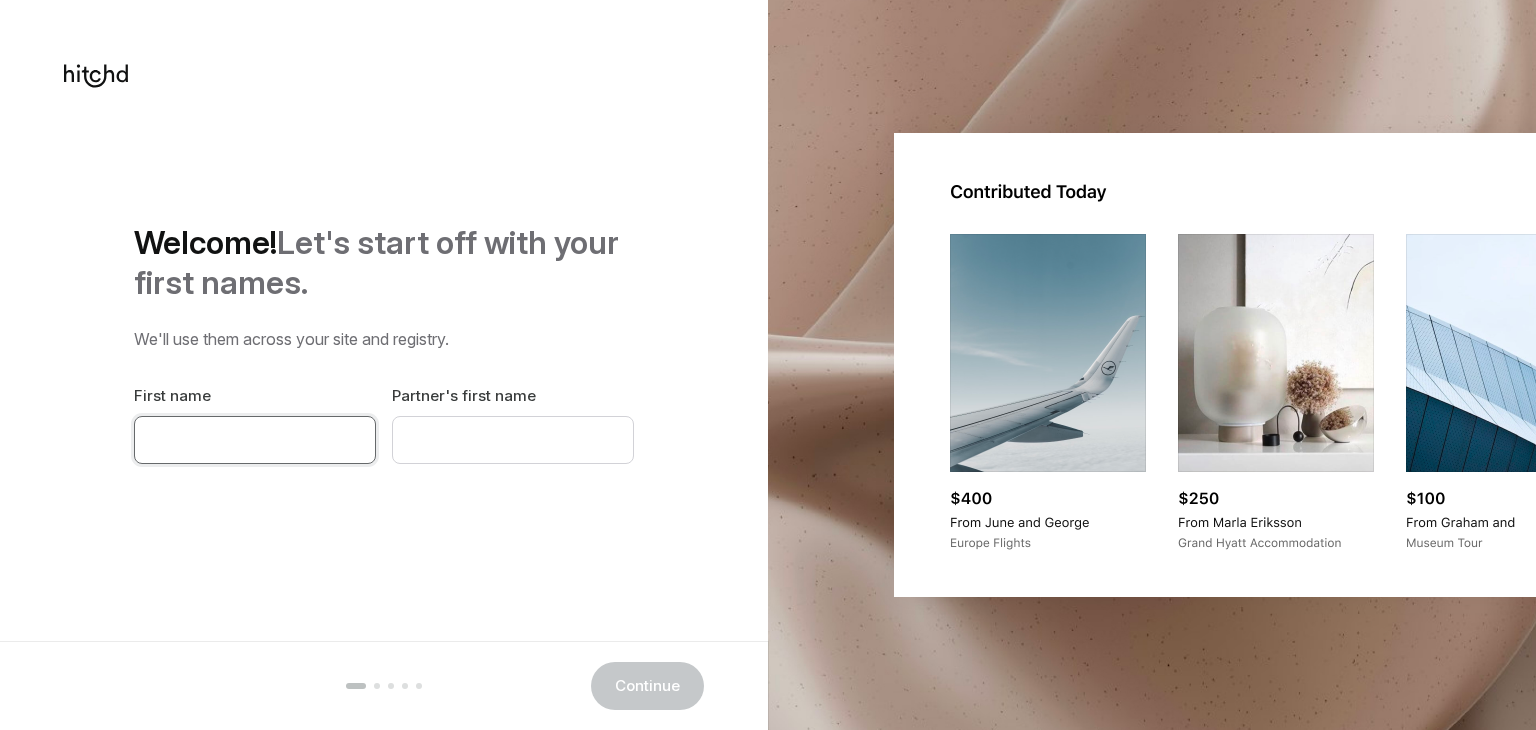 click at bounding box center [255, 440] 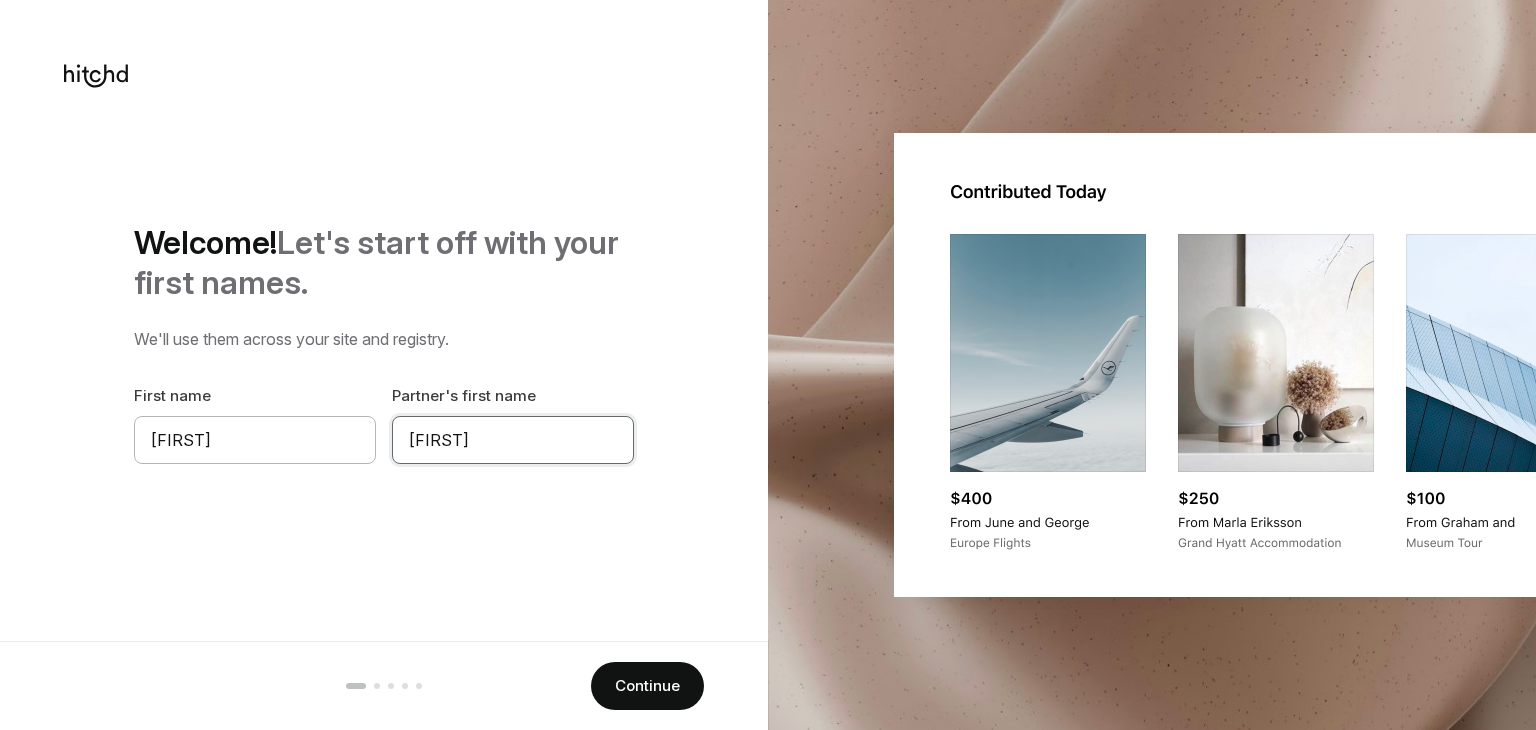 drag, startPoint x: 476, startPoint y: 439, endPoint x: 308, endPoint y: 448, distance: 168.2409 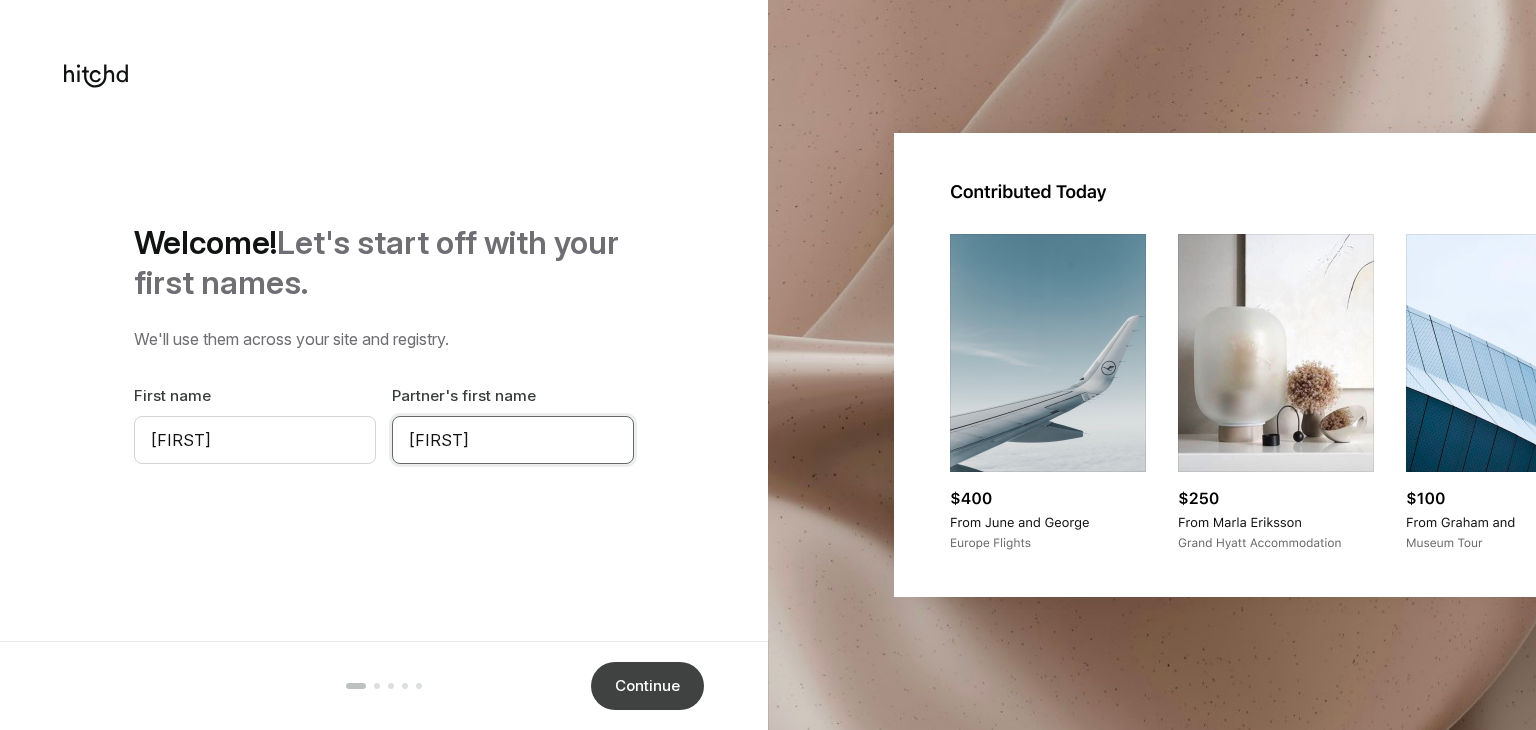 type on "[FIRST]" 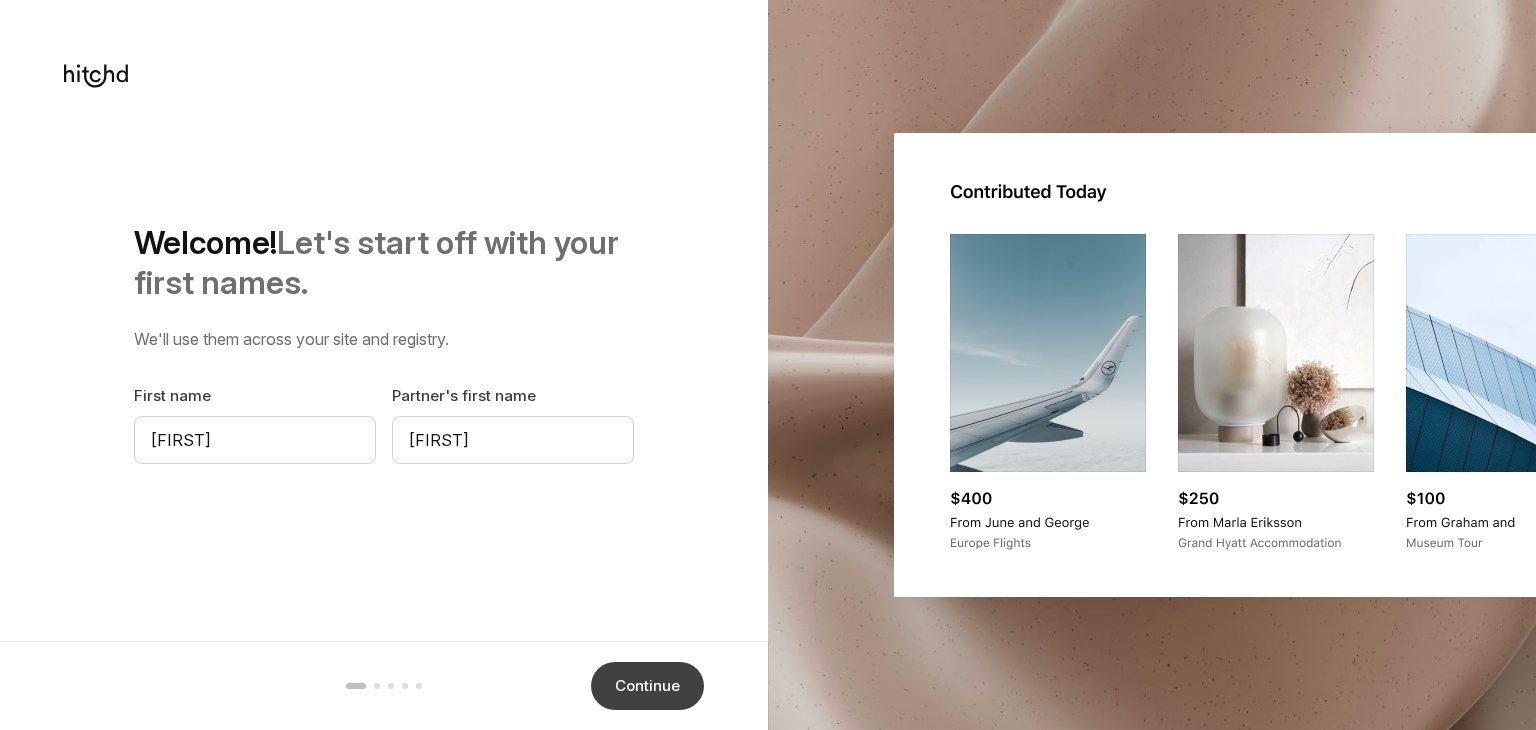 click on "Continue" at bounding box center (647, 686) 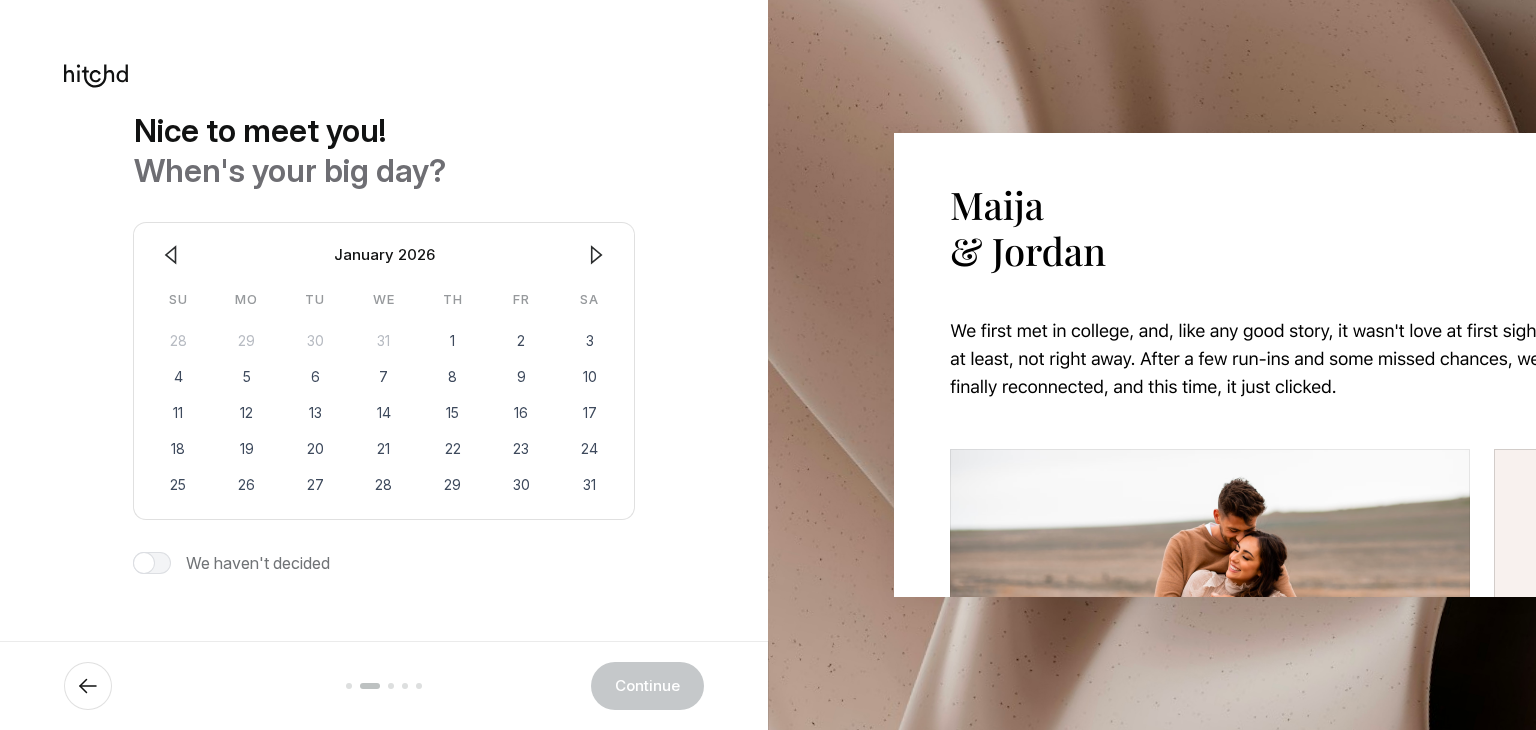 click at bounding box center [596, 255] 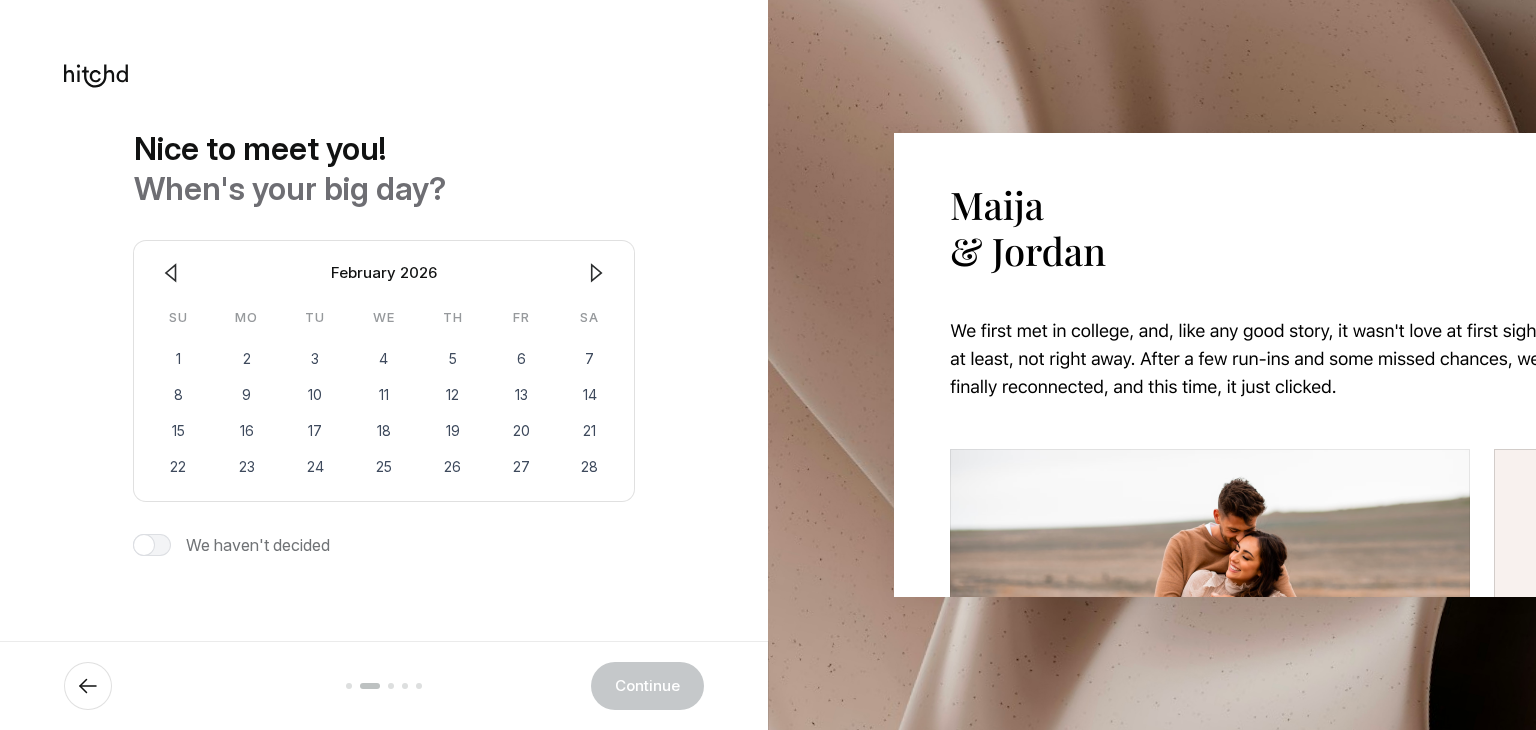 click at bounding box center (596, 273) 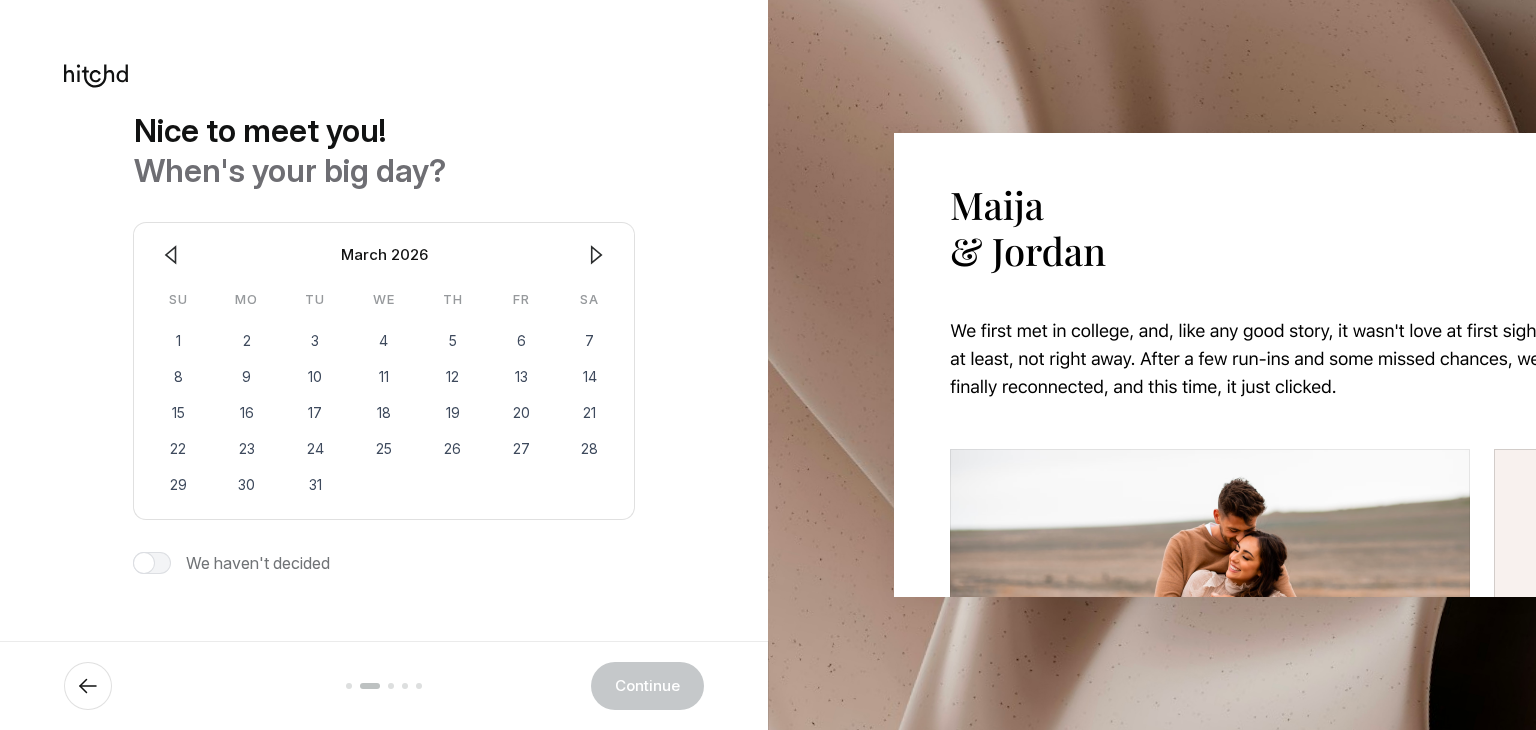 click at bounding box center (596, 255) 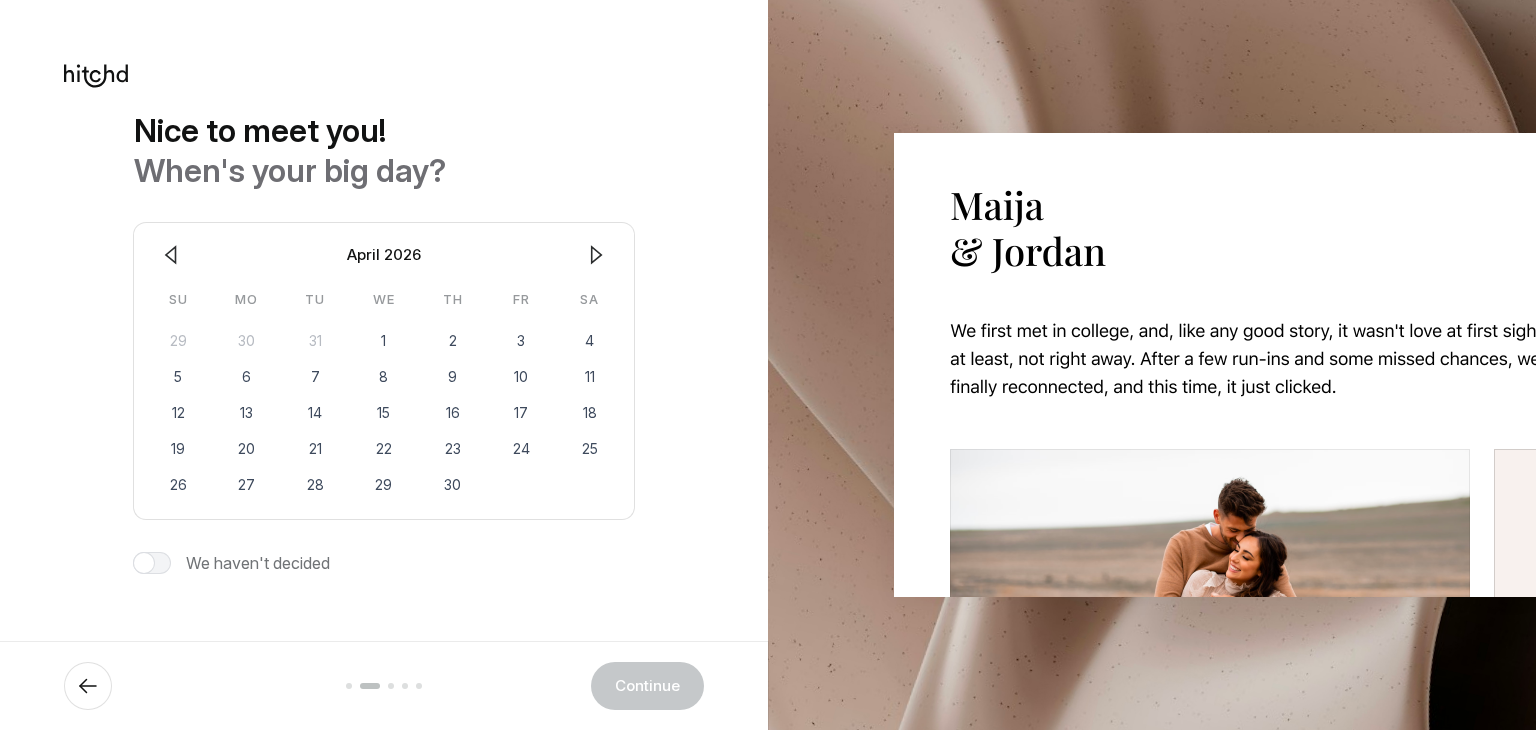 click at bounding box center [596, 255] 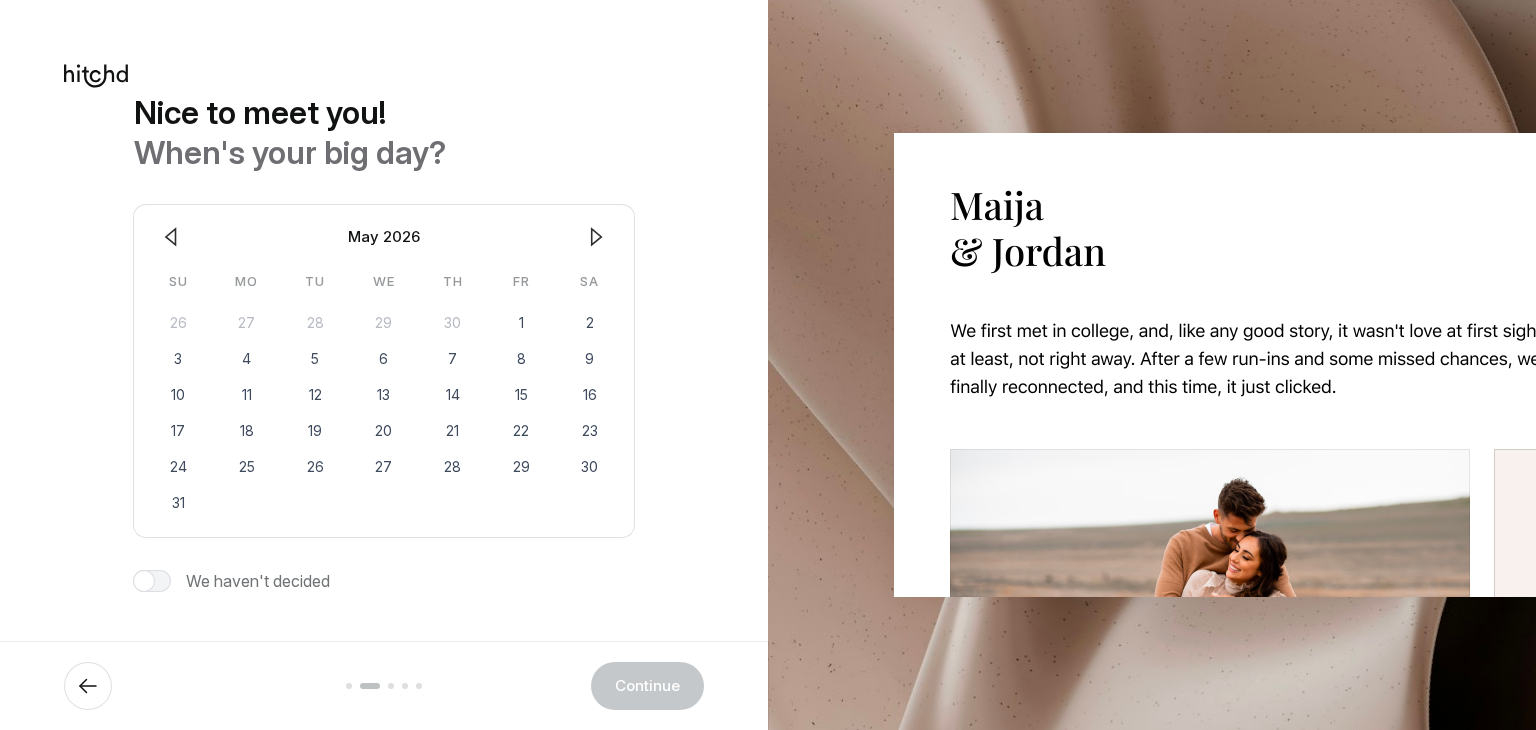 click at bounding box center [596, 237] 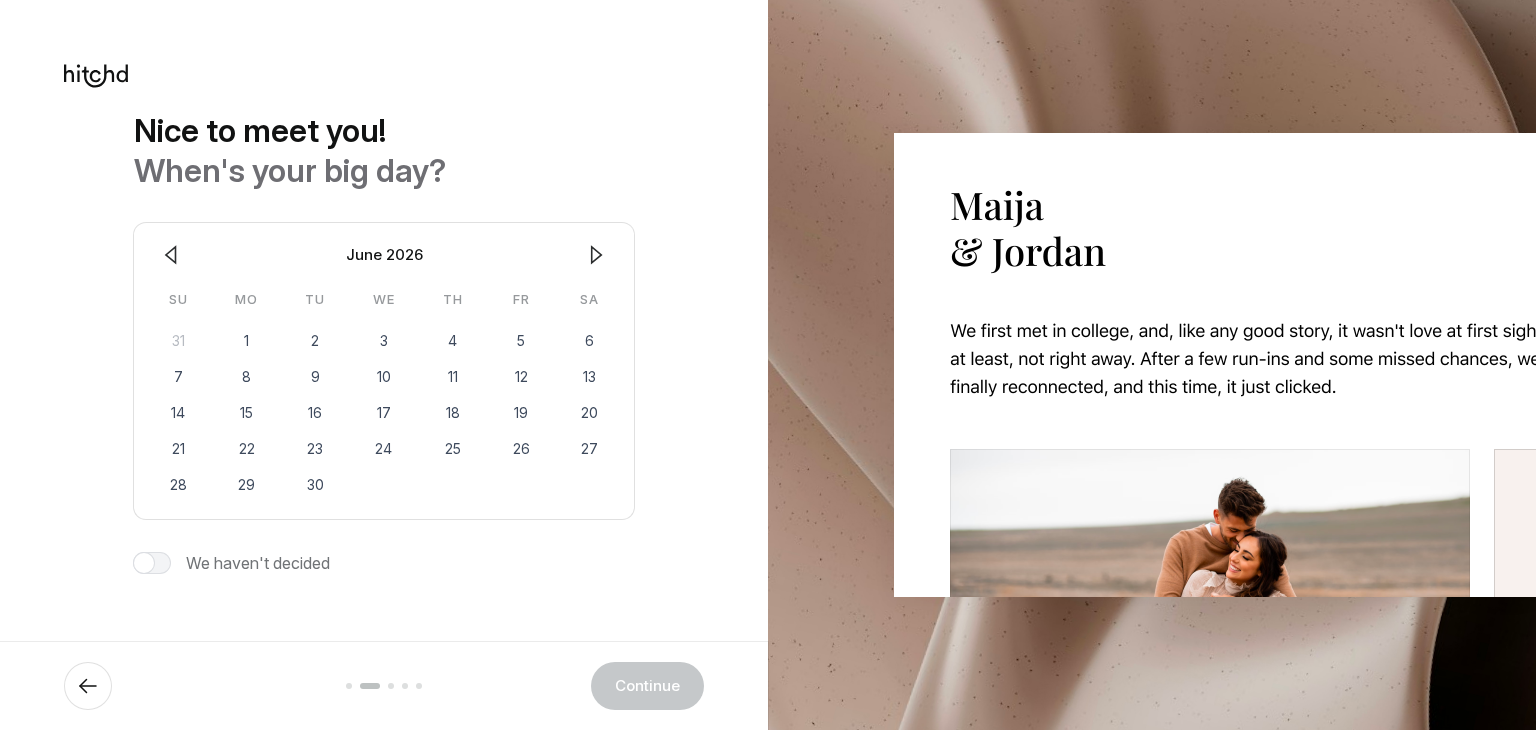 click at bounding box center (596, 255) 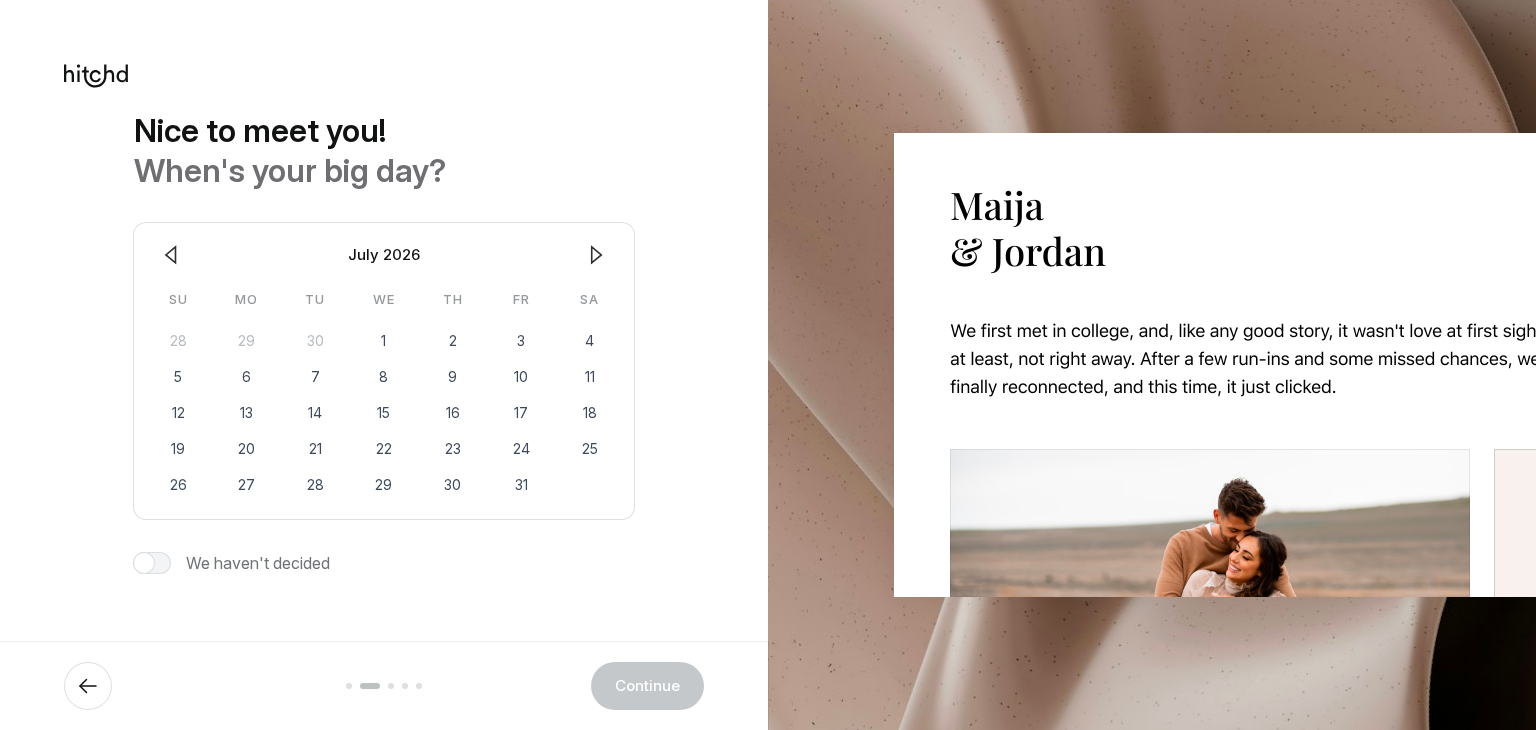 click at bounding box center [596, 255] 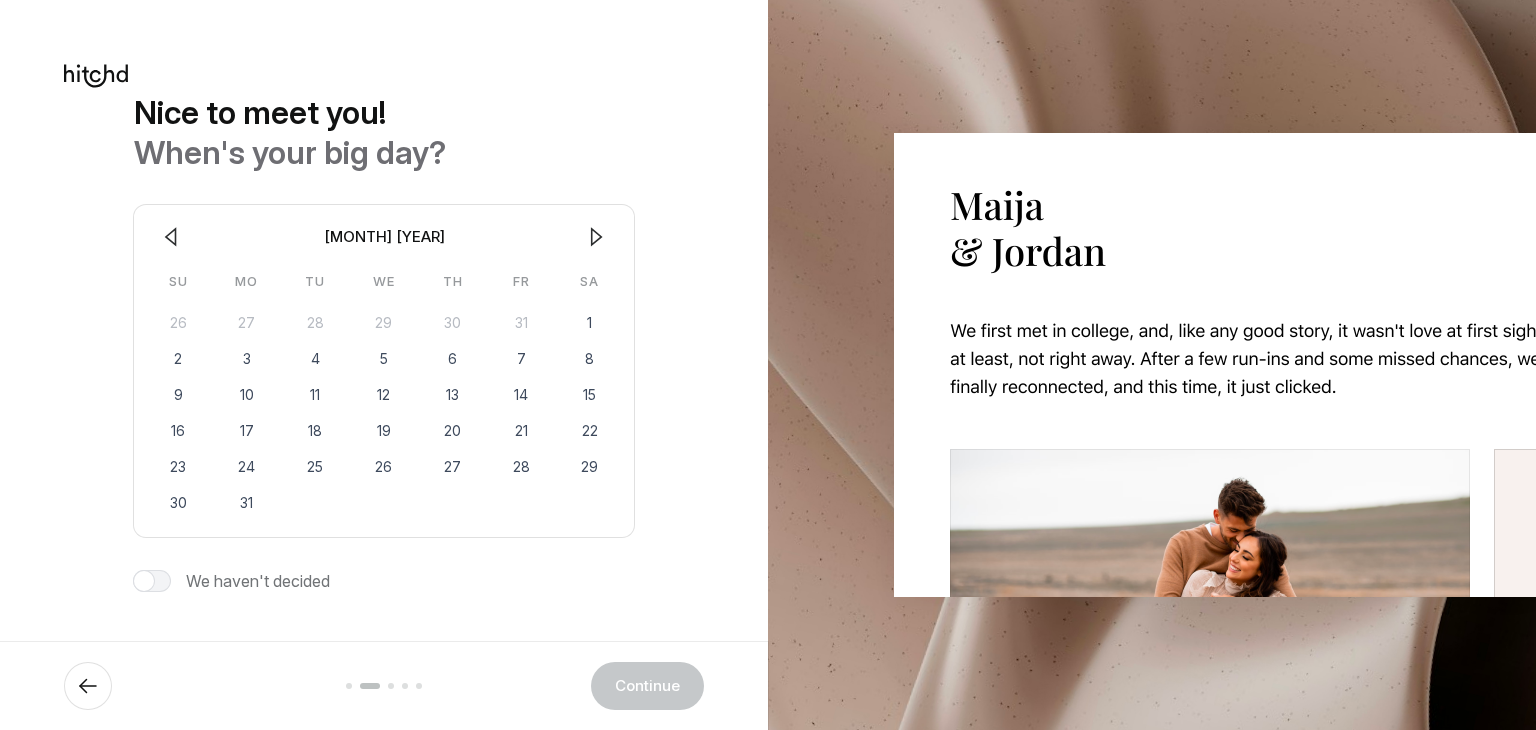 click at bounding box center [596, 237] 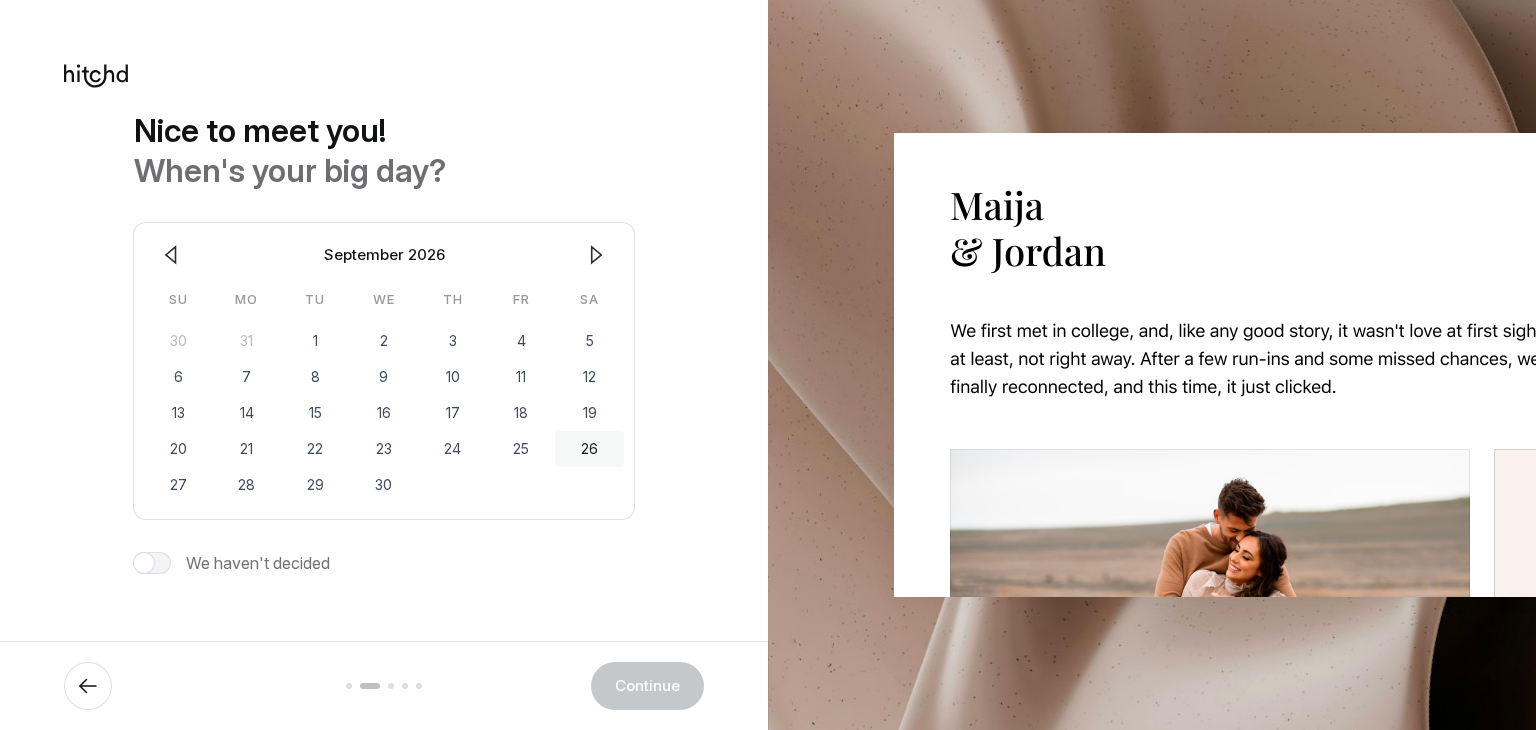 click on "26" at bounding box center [589, 449] 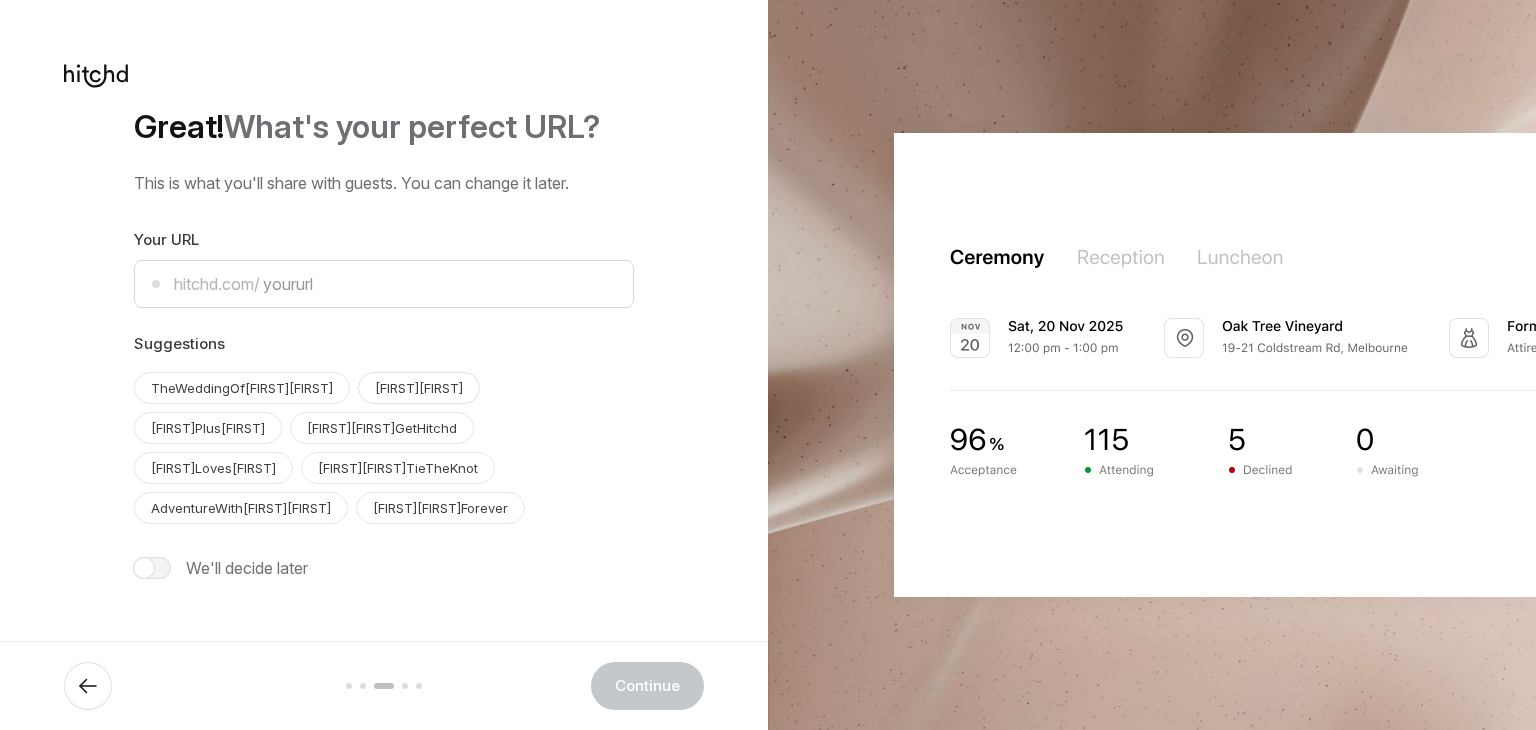 click on "[FIRST][FIRST]" at bounding box center [242, 388] 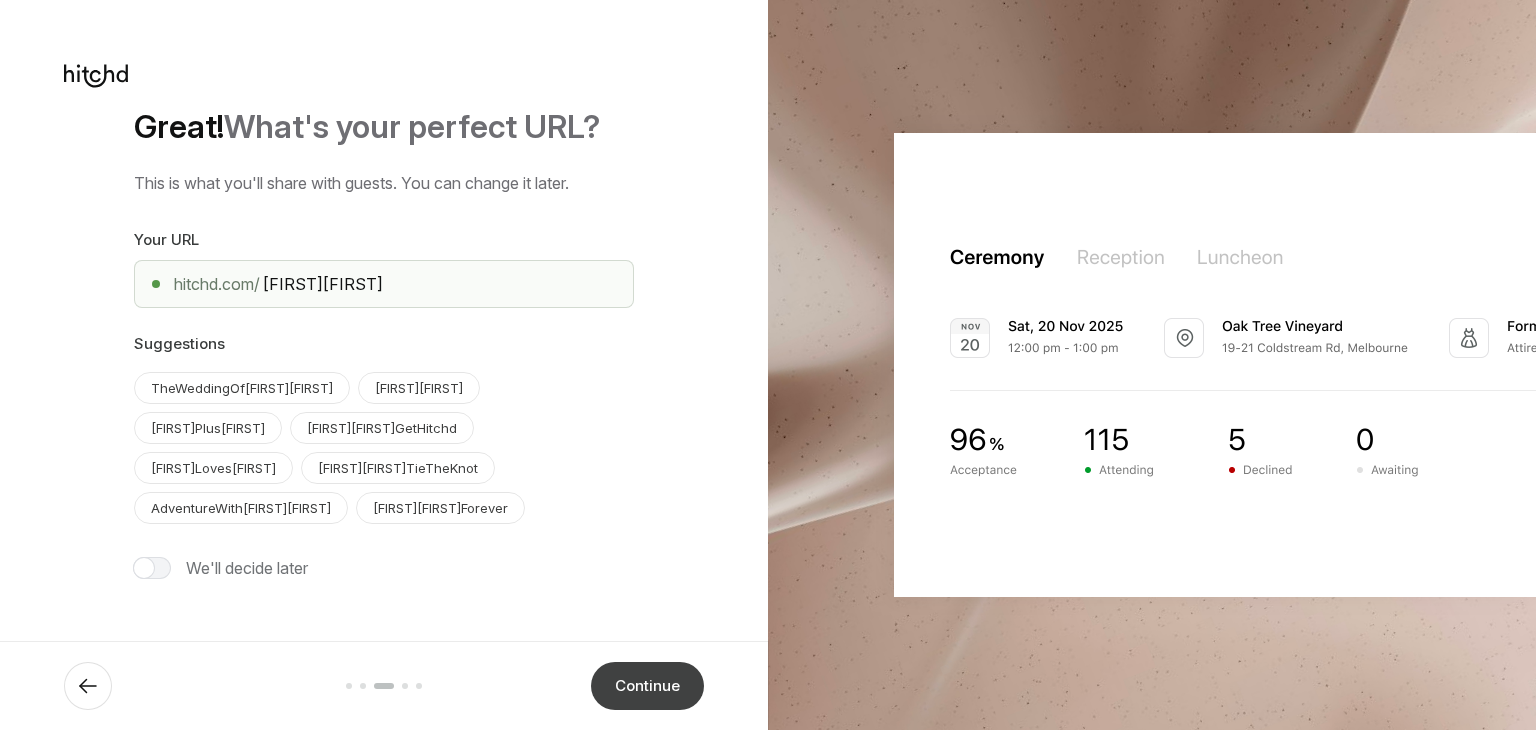 click on "Continue" at bounding box center [647, 686] 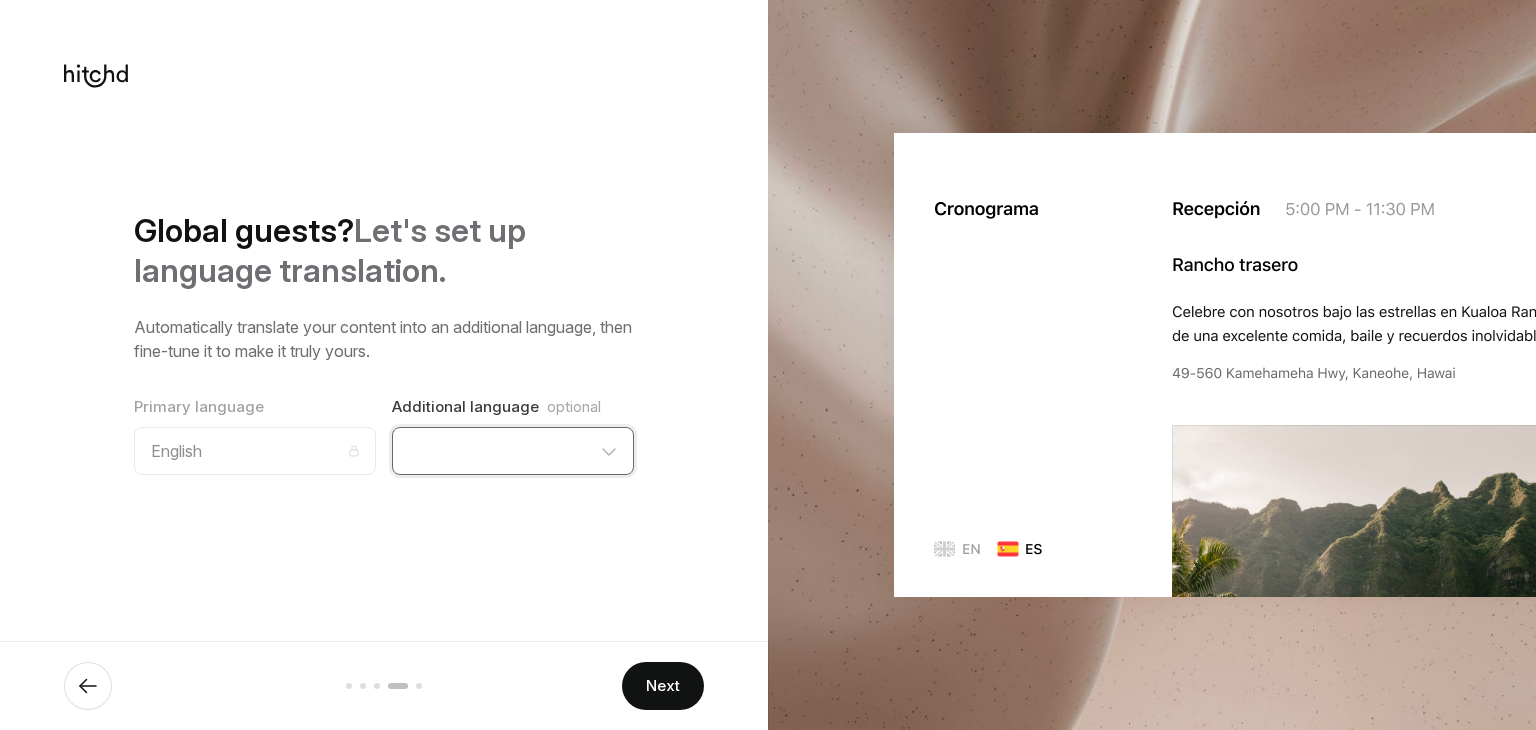 click on "Czech
Dutch
Danish
Estonian
Finnish
French
German
Greek
Hungarian
Italian
Latvian
Lithuanian
Luxembourgish
Norwegian
Polish
Portuguese
Slovak
Slovenian
Spanish
Swedish" at bounding box center [513, 451] 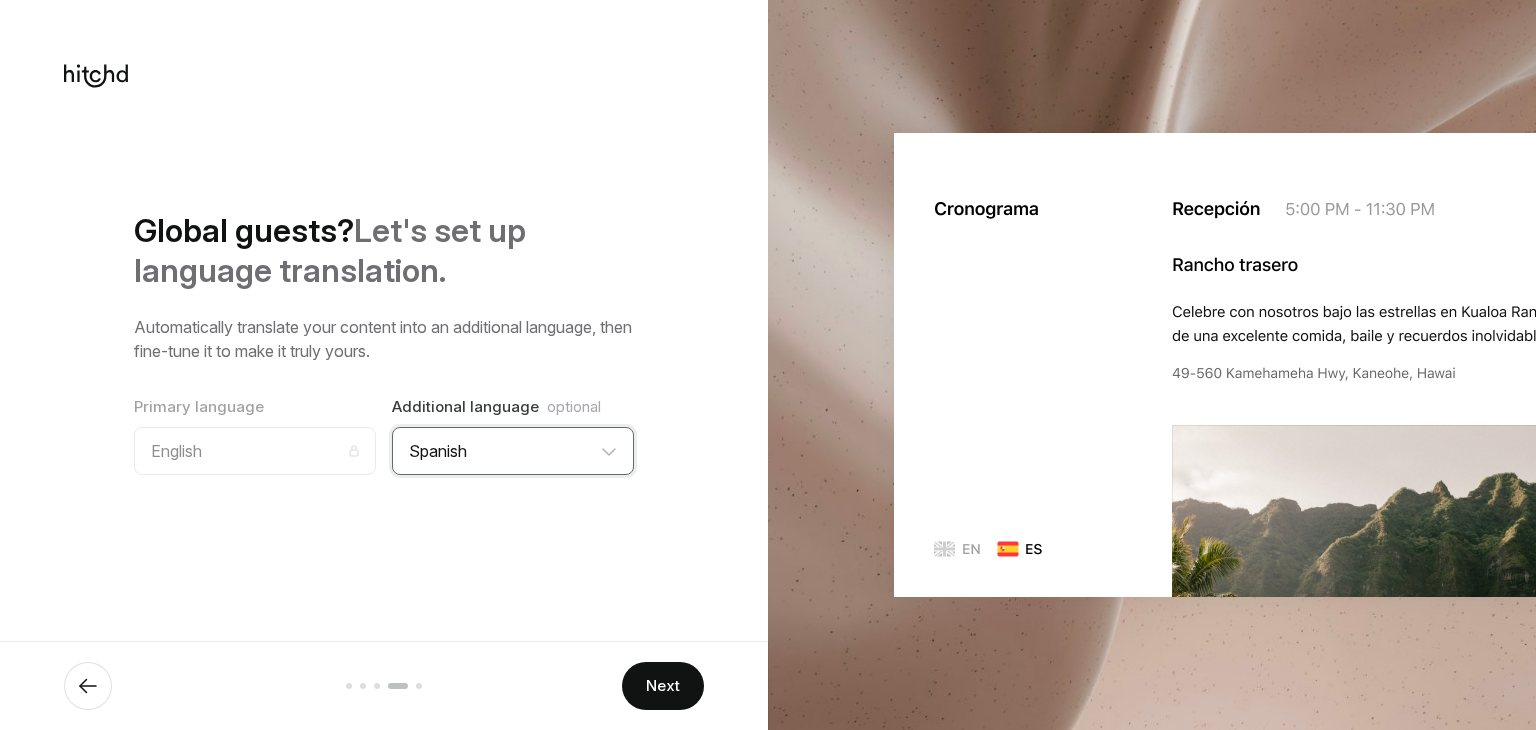 click on "Czech
Dutch
Danish
Estonian
Finnish
French
German
Greek
Hungarian
Italian
Latvian
Lithuanian
Luxembourgish
Norwegian
Polish
Portuguese
Slovak
Slovenian
Spanish
Swedish" at bounding box center (513, 451) 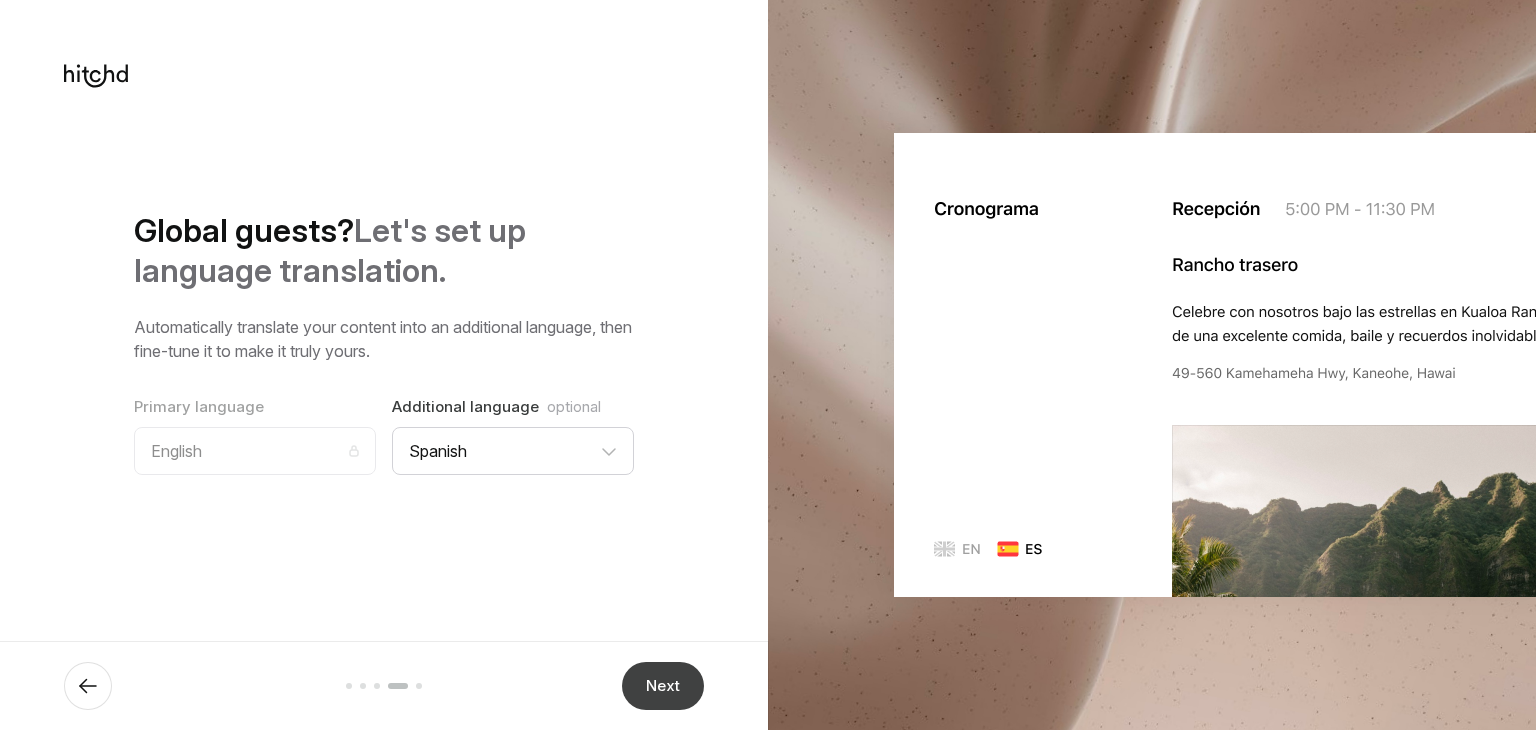 click on "Next" at bounding box center [663, 686] 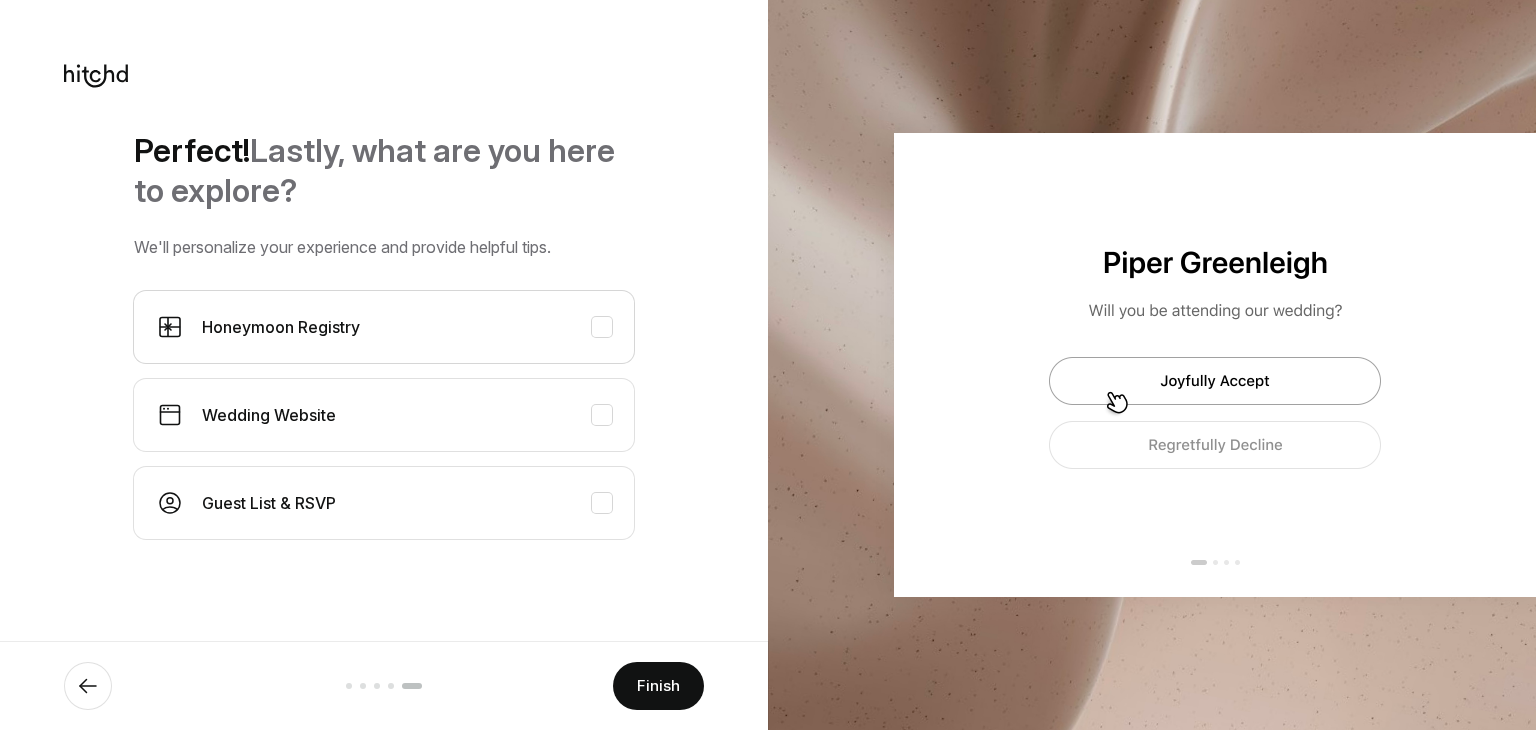 click at bounding box center (602, 327) 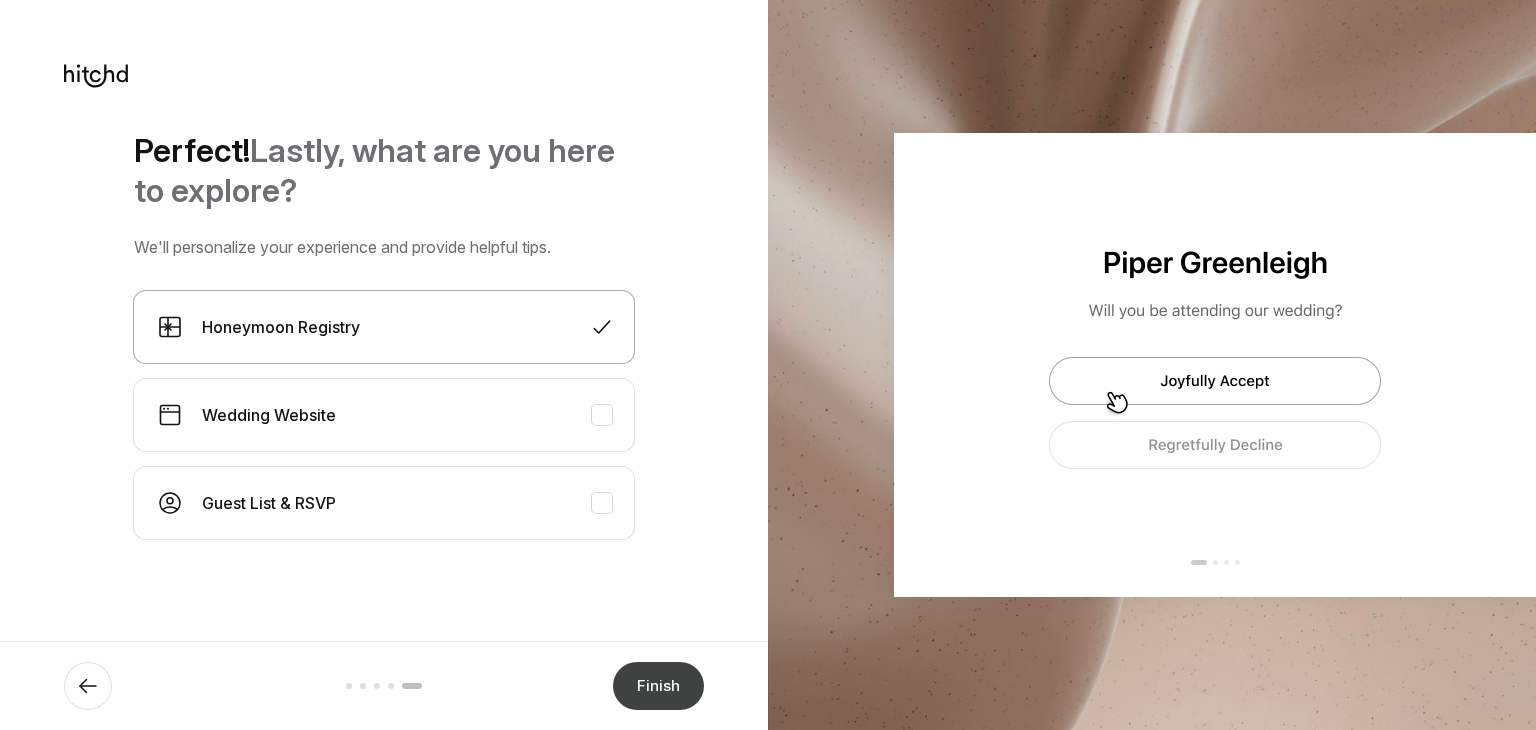 click on "Finish" at bounding box center (658, 686) 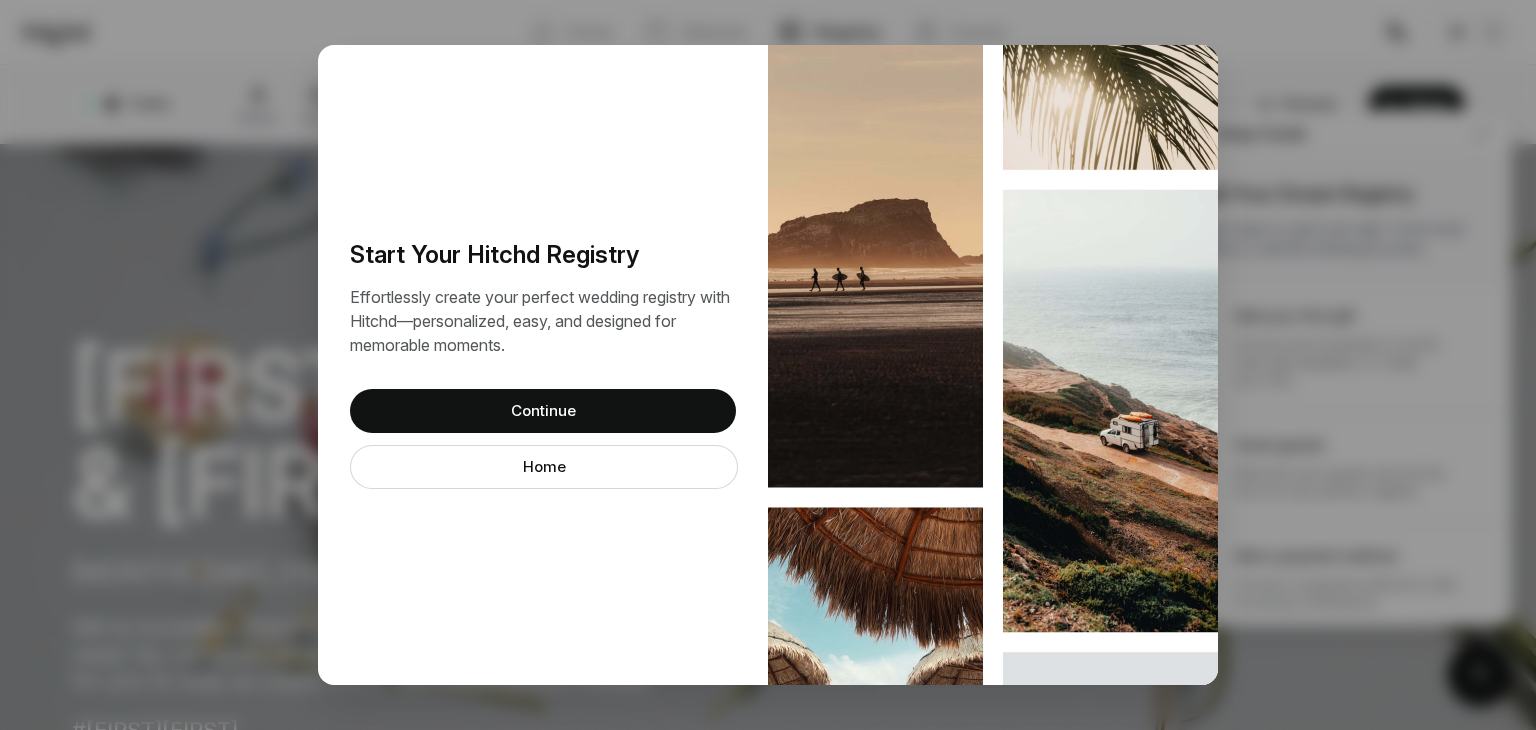 click on "Continue" at bounding box center (543, 411) 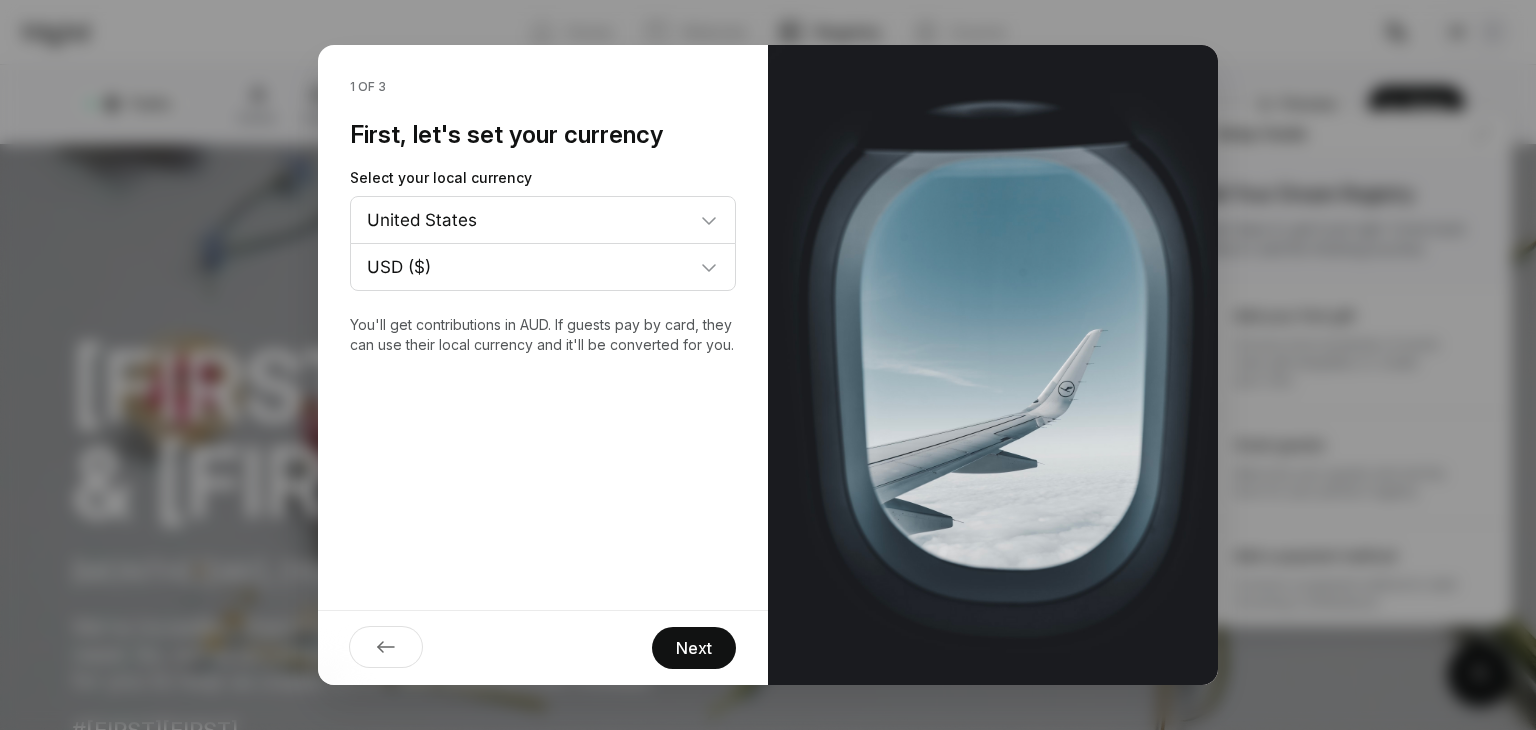 click on "Currency
USD ($)" at bounding box center (543, 267) 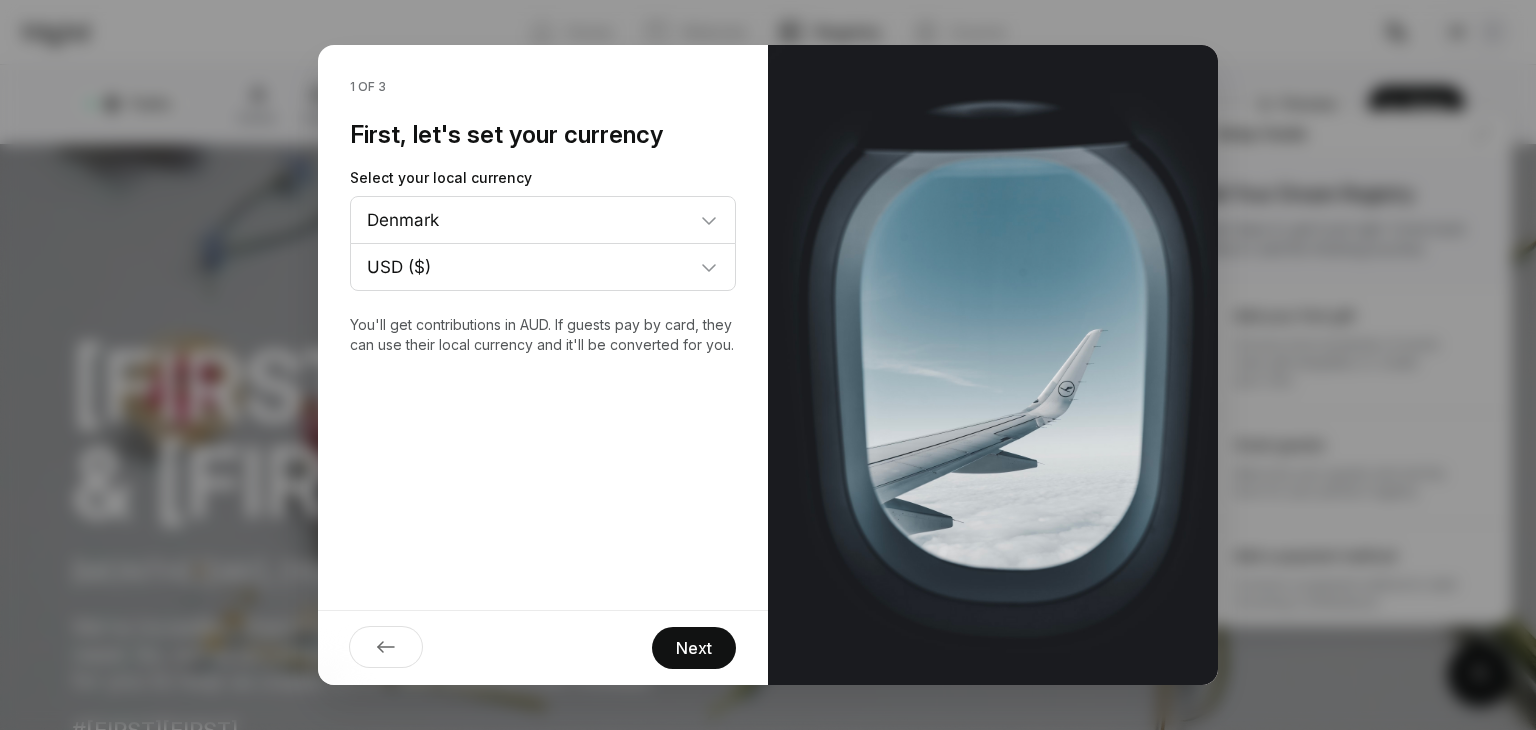 click on "Country
Australia
Austria
Belgium
Canada
Estonia
Denmark
Finland
France
Germany
Greece
Hong Kong
Ireland
Italy
Latvia
Lithuania
Luxembourg
Mexico
Netherlands
New Zealand
Norway
Portugal
Singapore
Slovakia
Slovenia
Spain
Sweden
Switzerland
United Kingdom
United States" at bounding box center (543, 220) 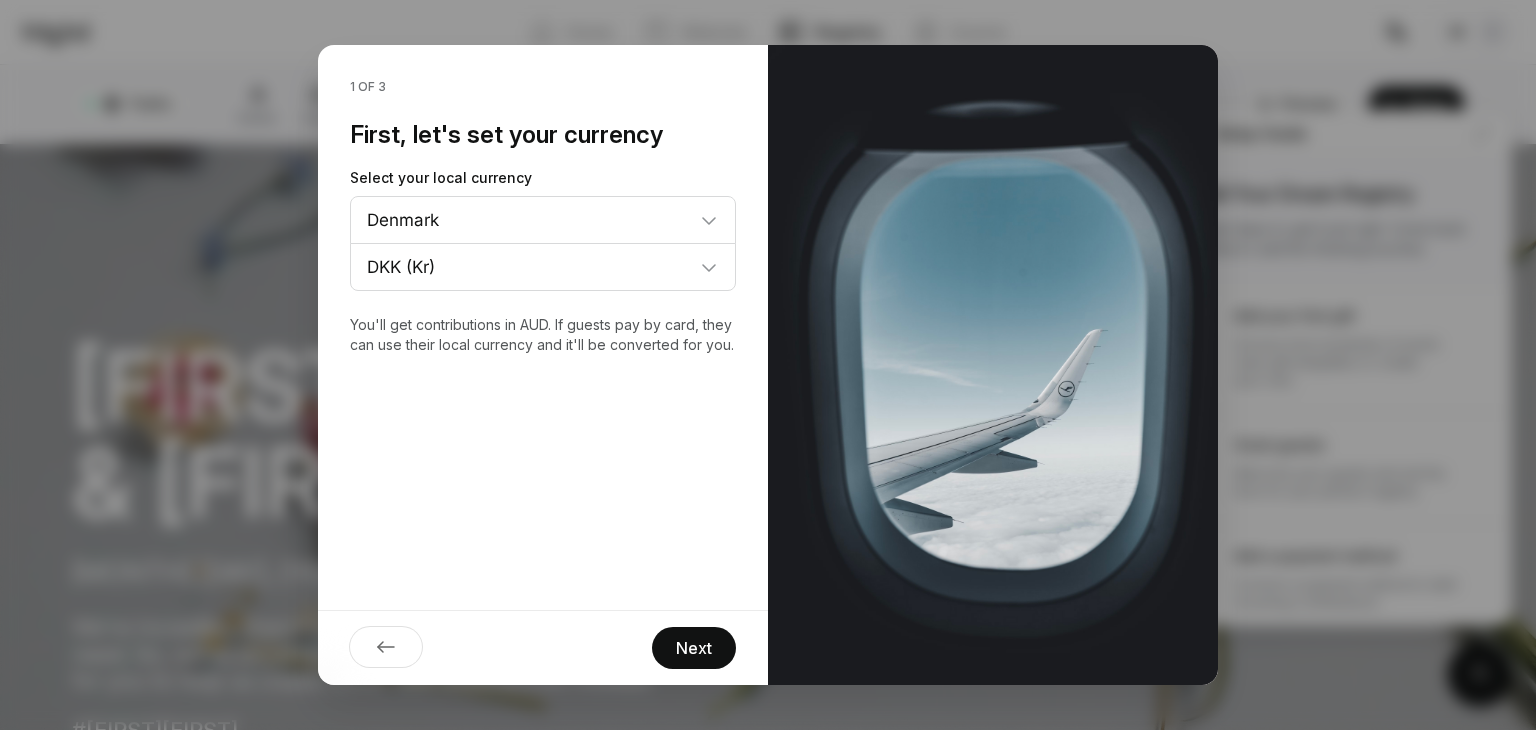 click on "Next" at bounding box center [694, 648] 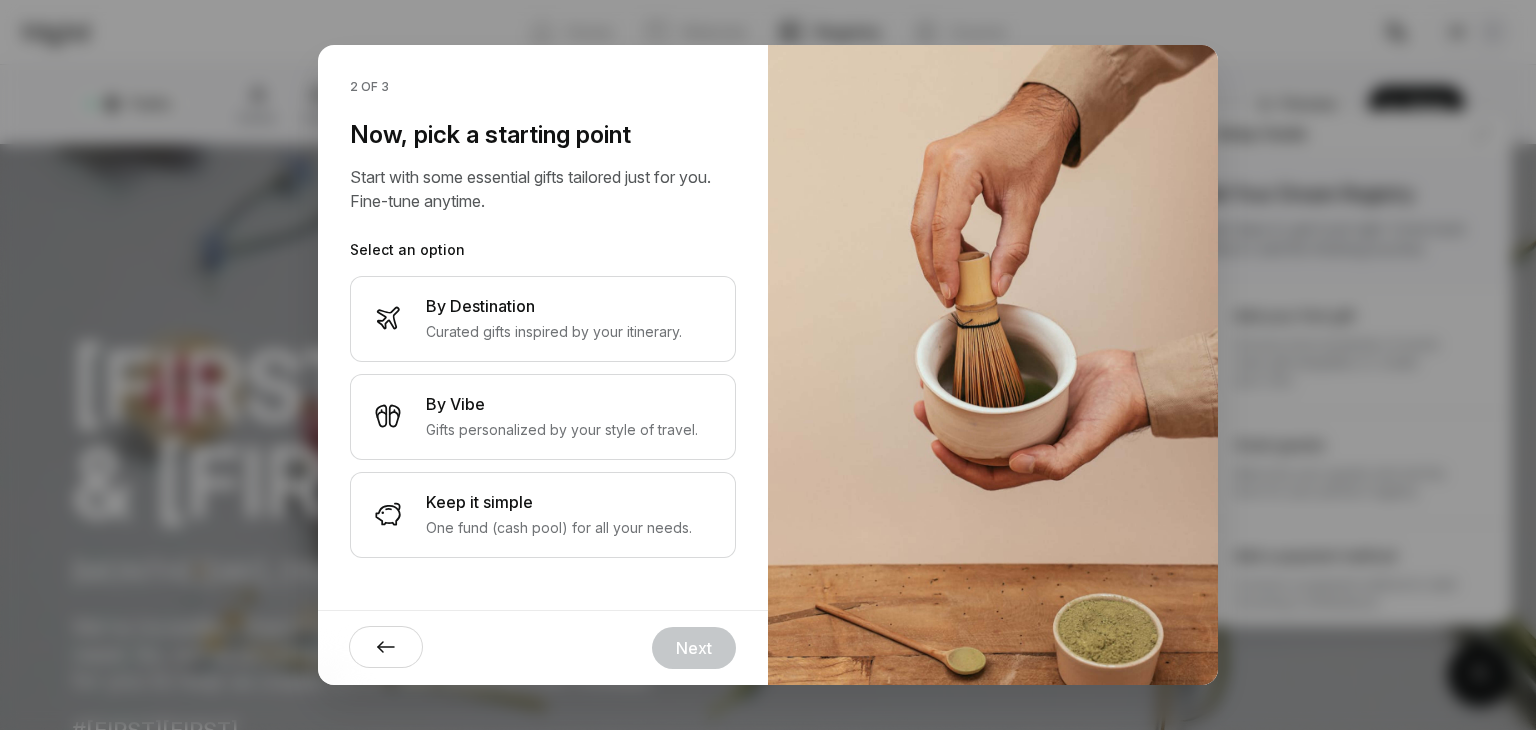 click at bounding box center [386, 647] 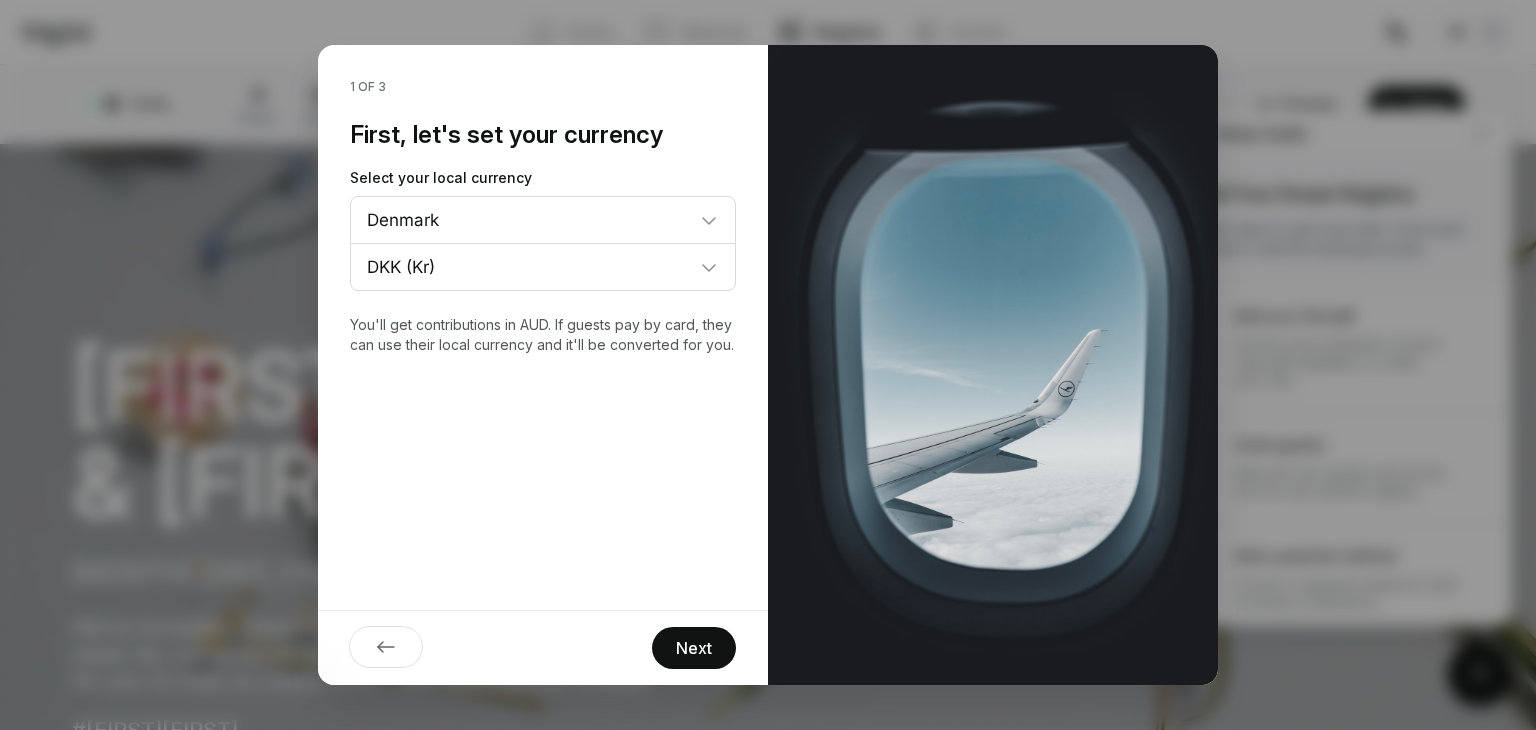 click on "Next" at bounding box center [694, 648] 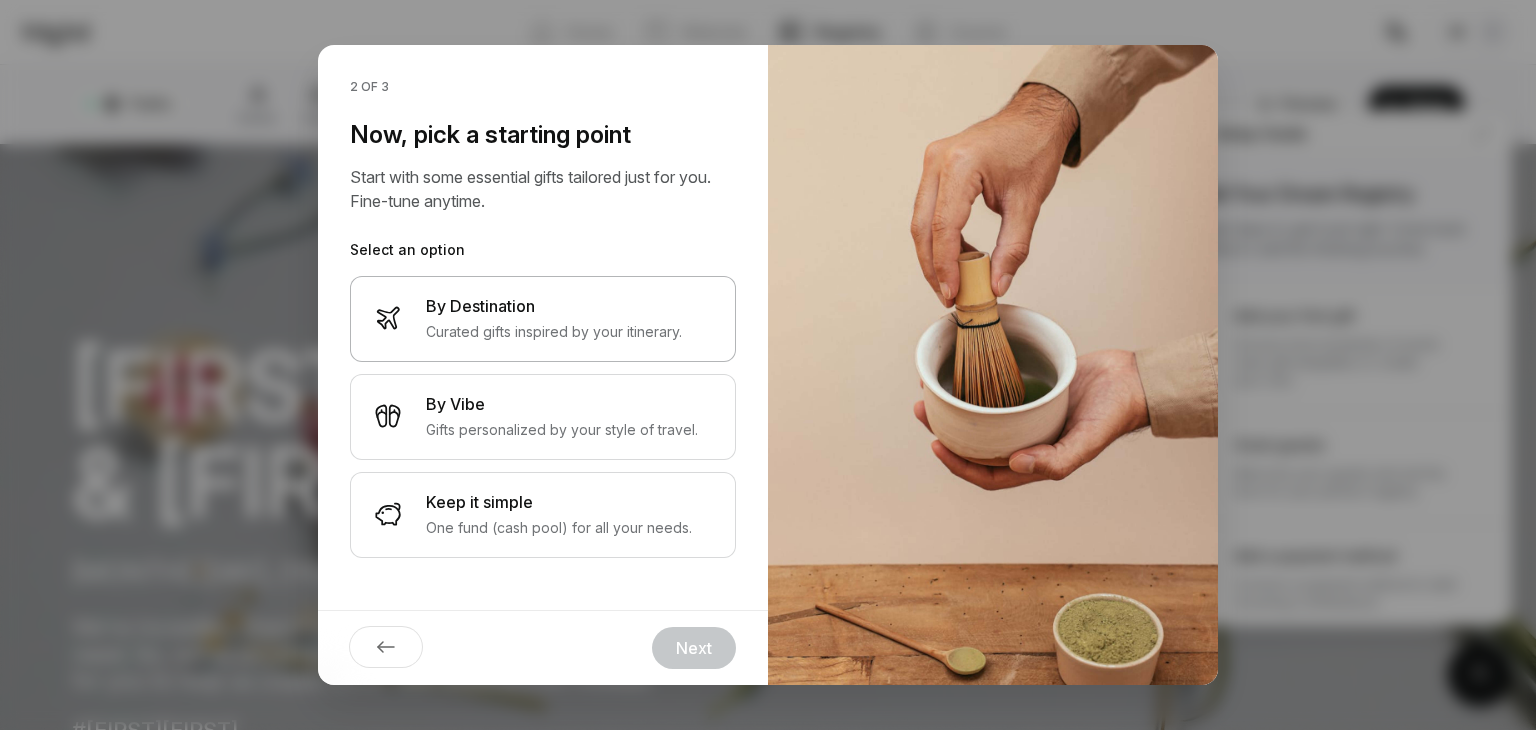 click on "By Destination
Curated gifts inspired by your itinerary." at bounding box center (543, 319) 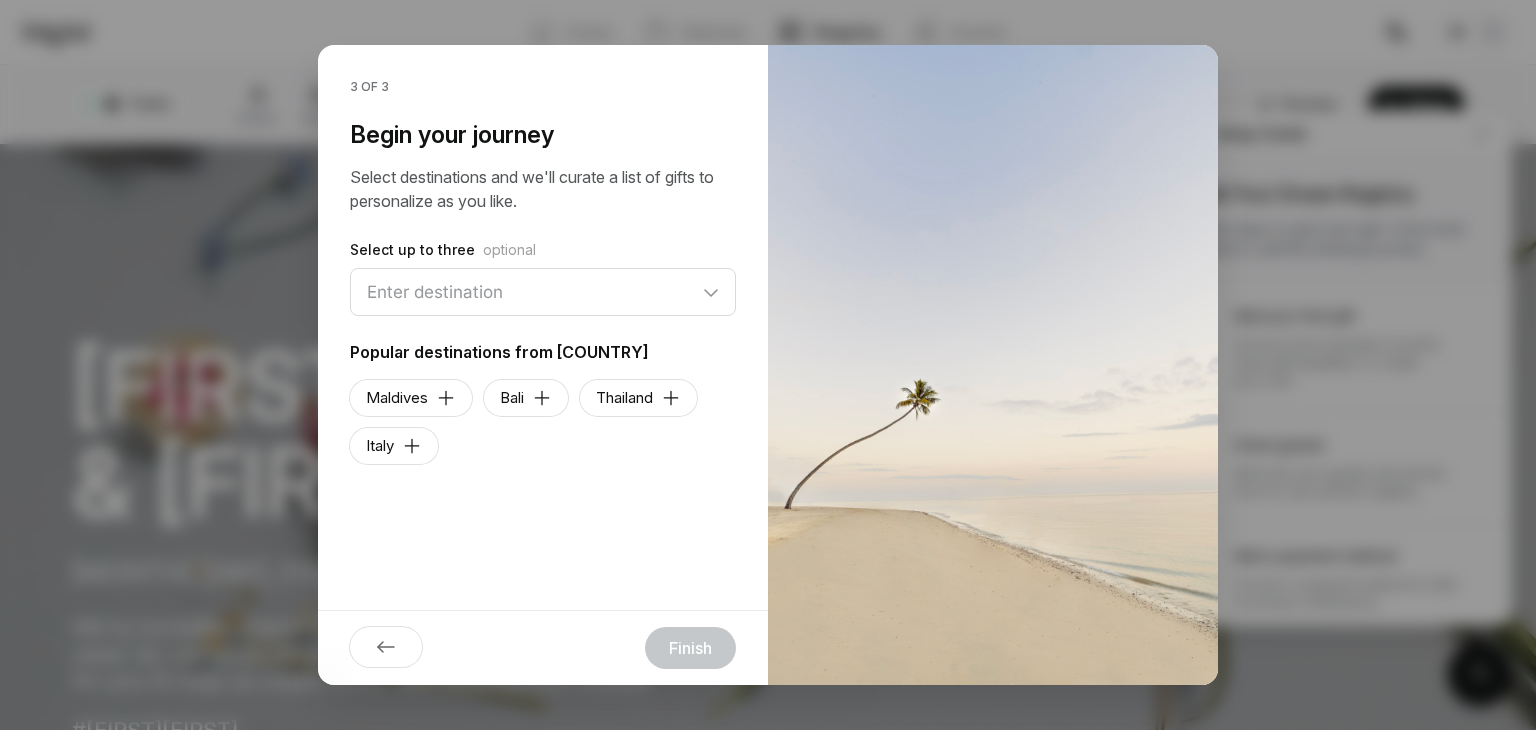 click on "Finish" at bounding box center [543, 647] 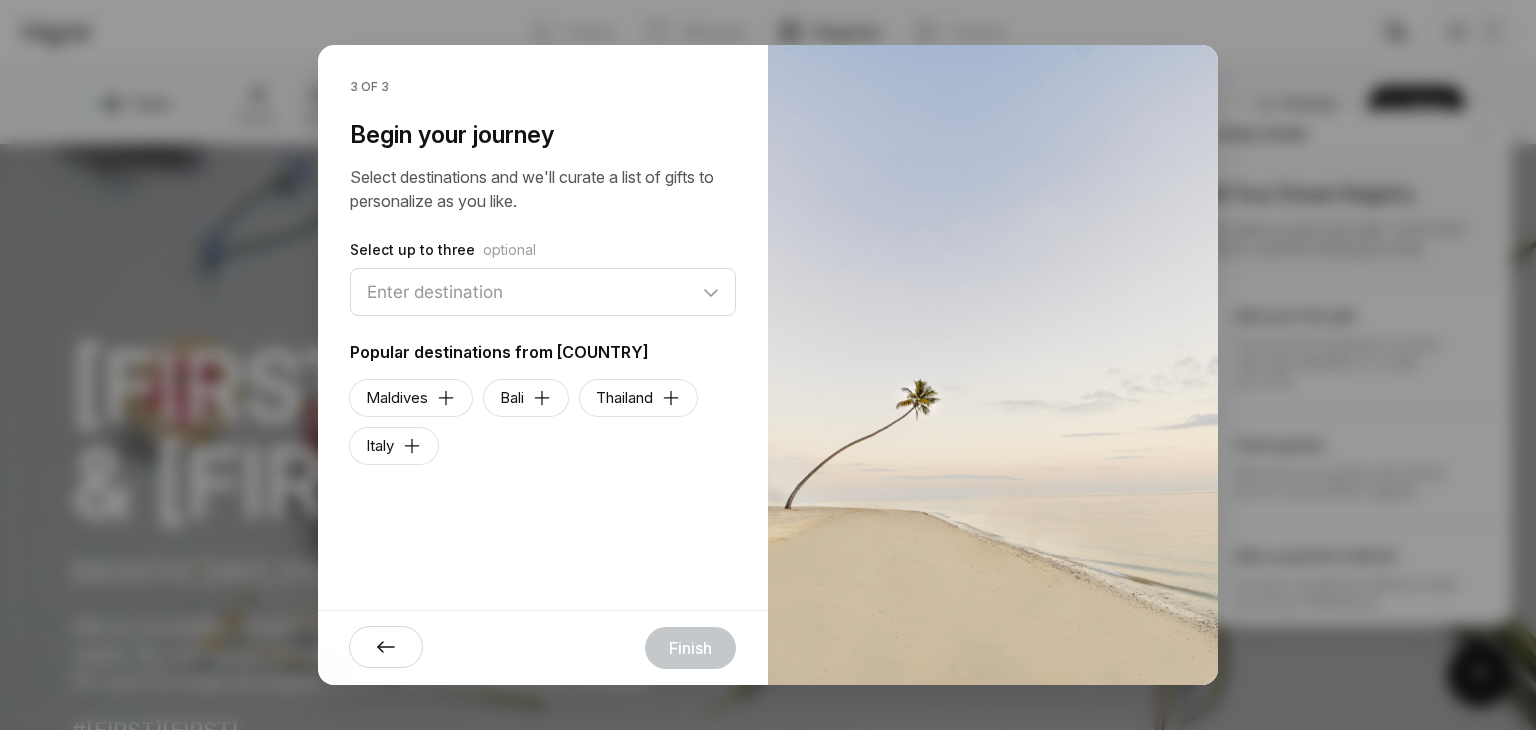 click at bounding box center (386, 647) 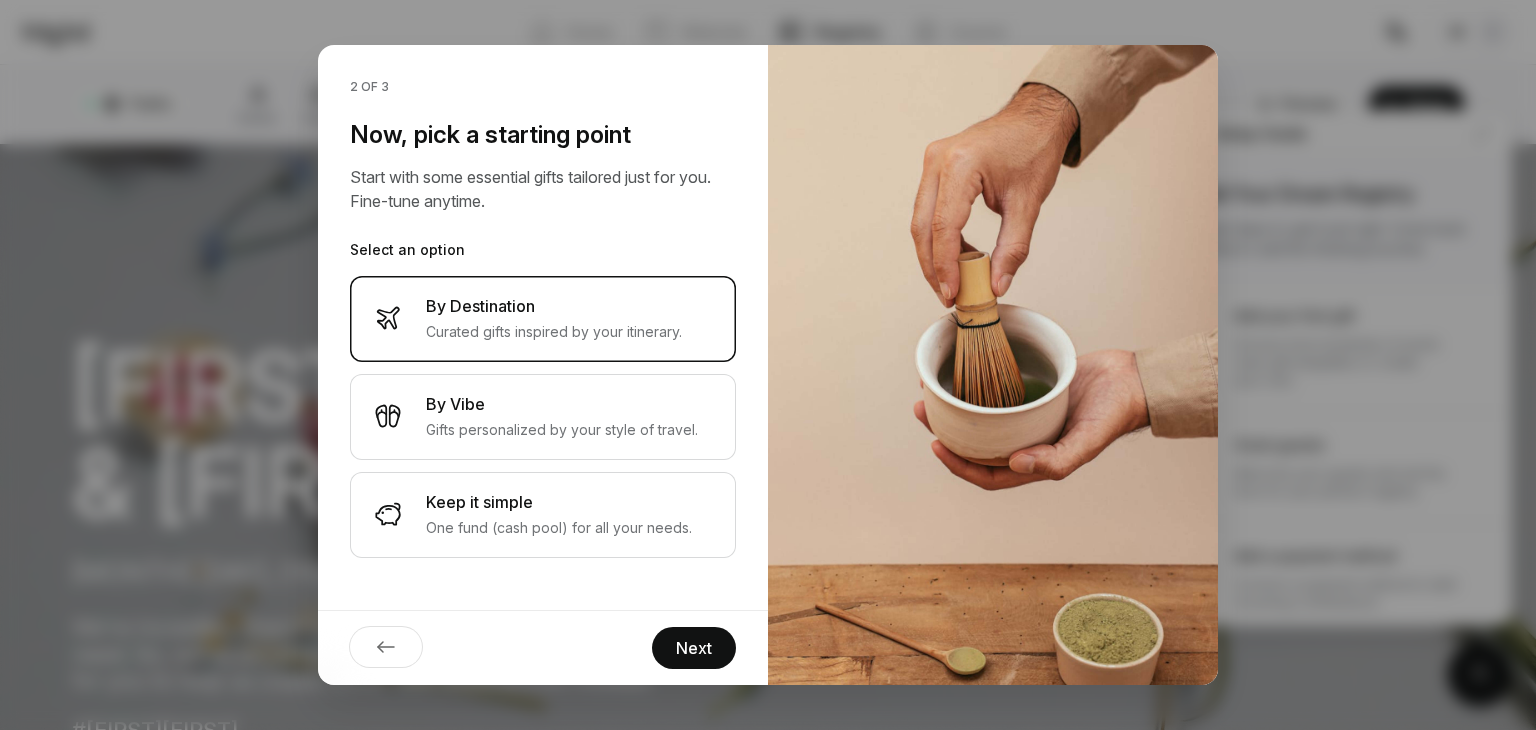 click at bounding box center [386, 647] 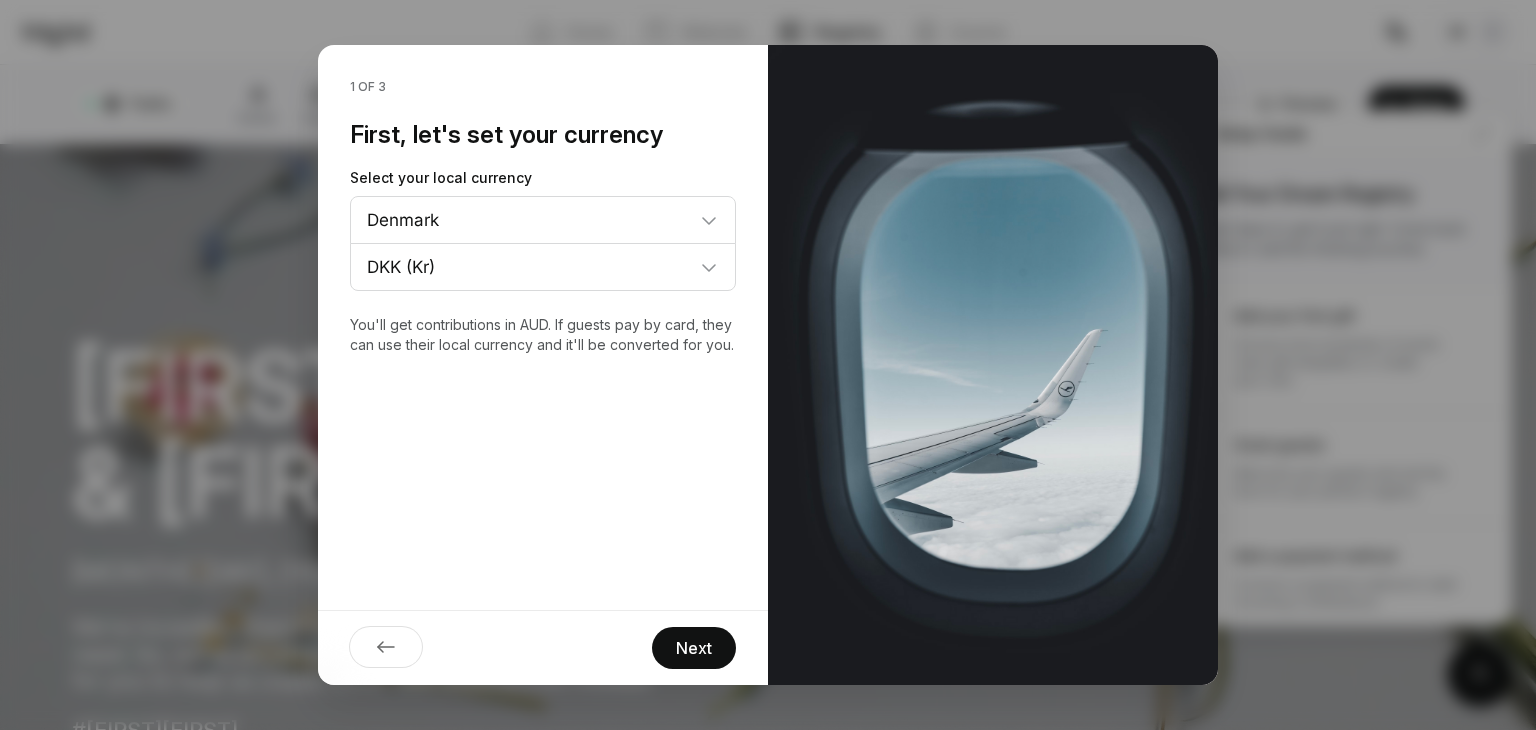 click at bounding box center [386, 647] 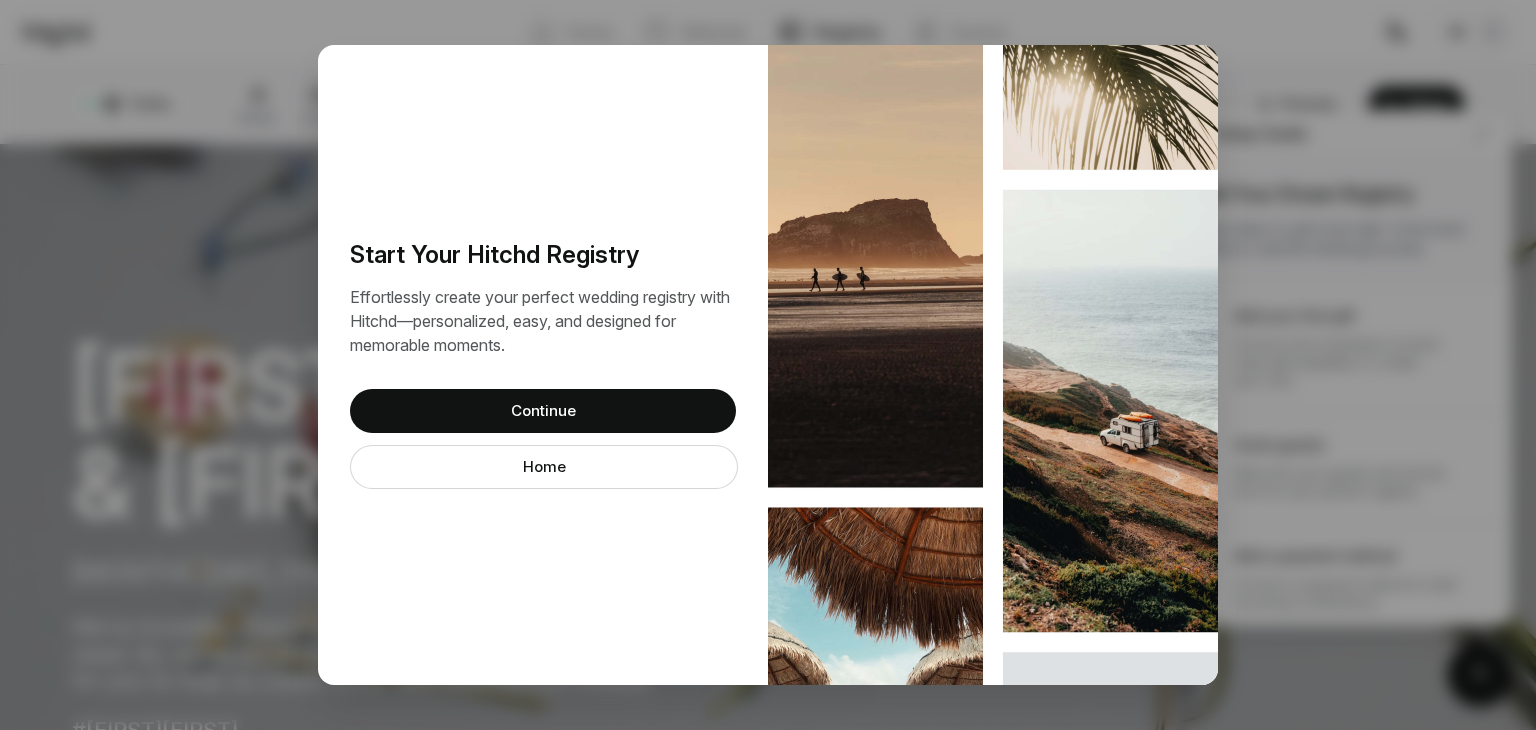 click on "Home" at bounding box center [544, 467] 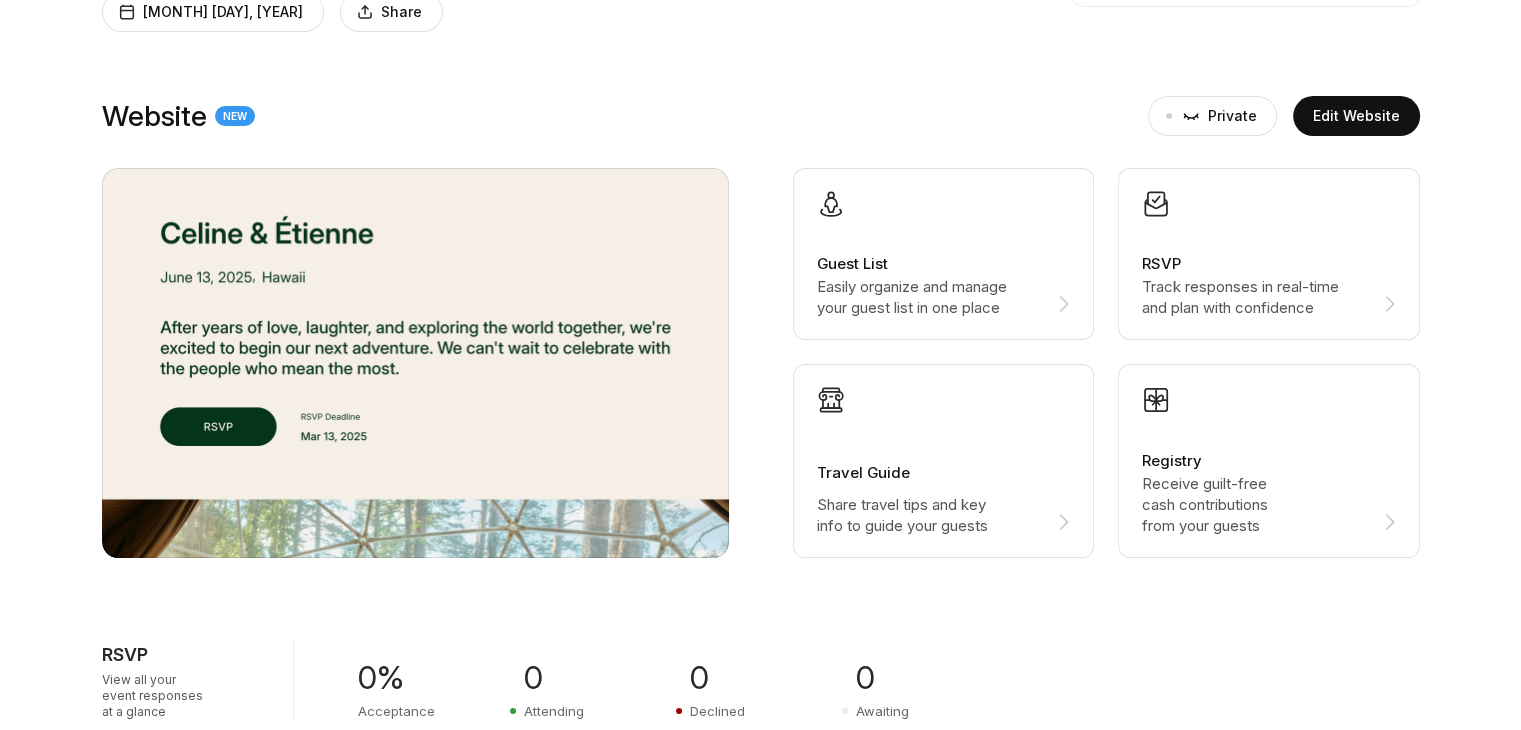 scroll, scrollTop: 0, scrollLeft: 0, axis: both 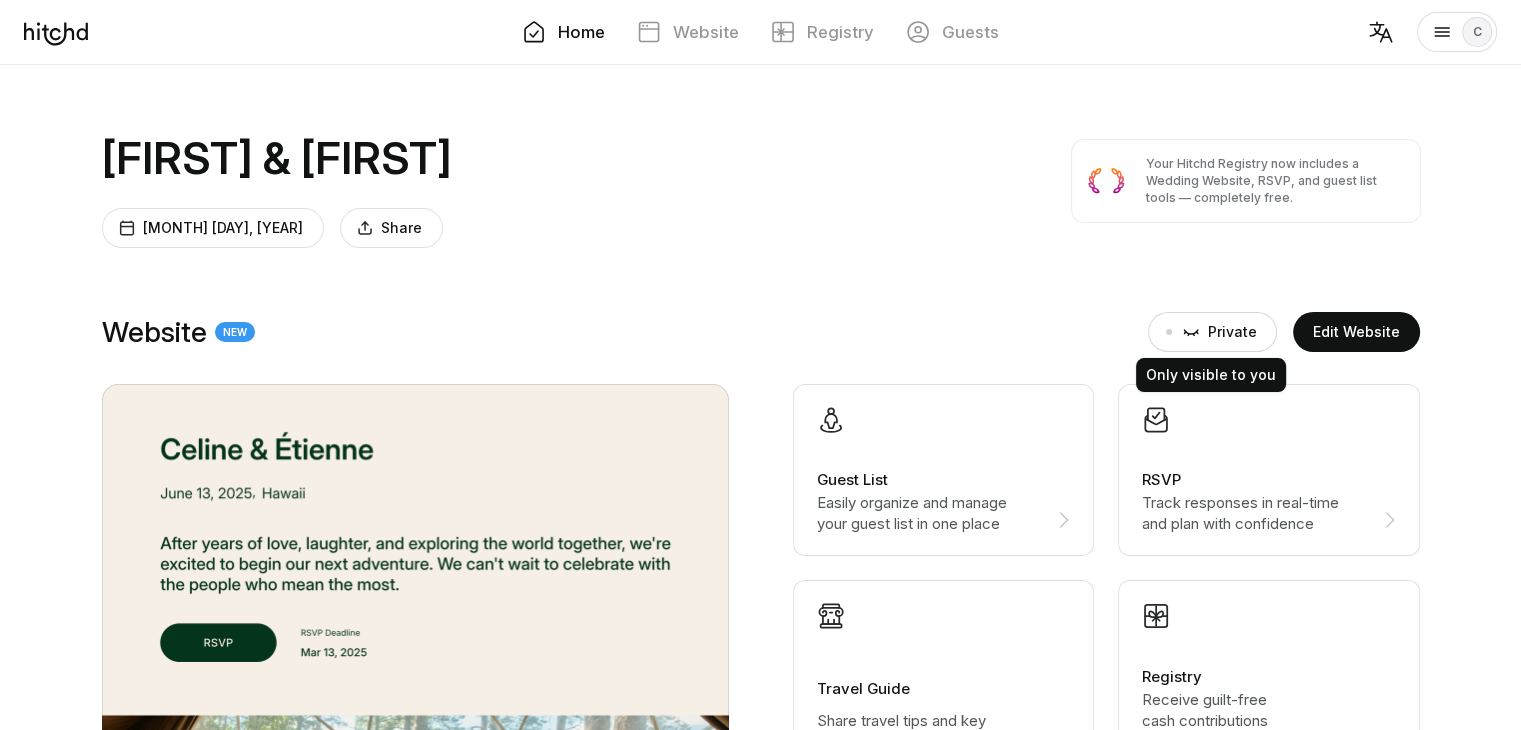 click on "Private" at bounding box center (1232, 332) 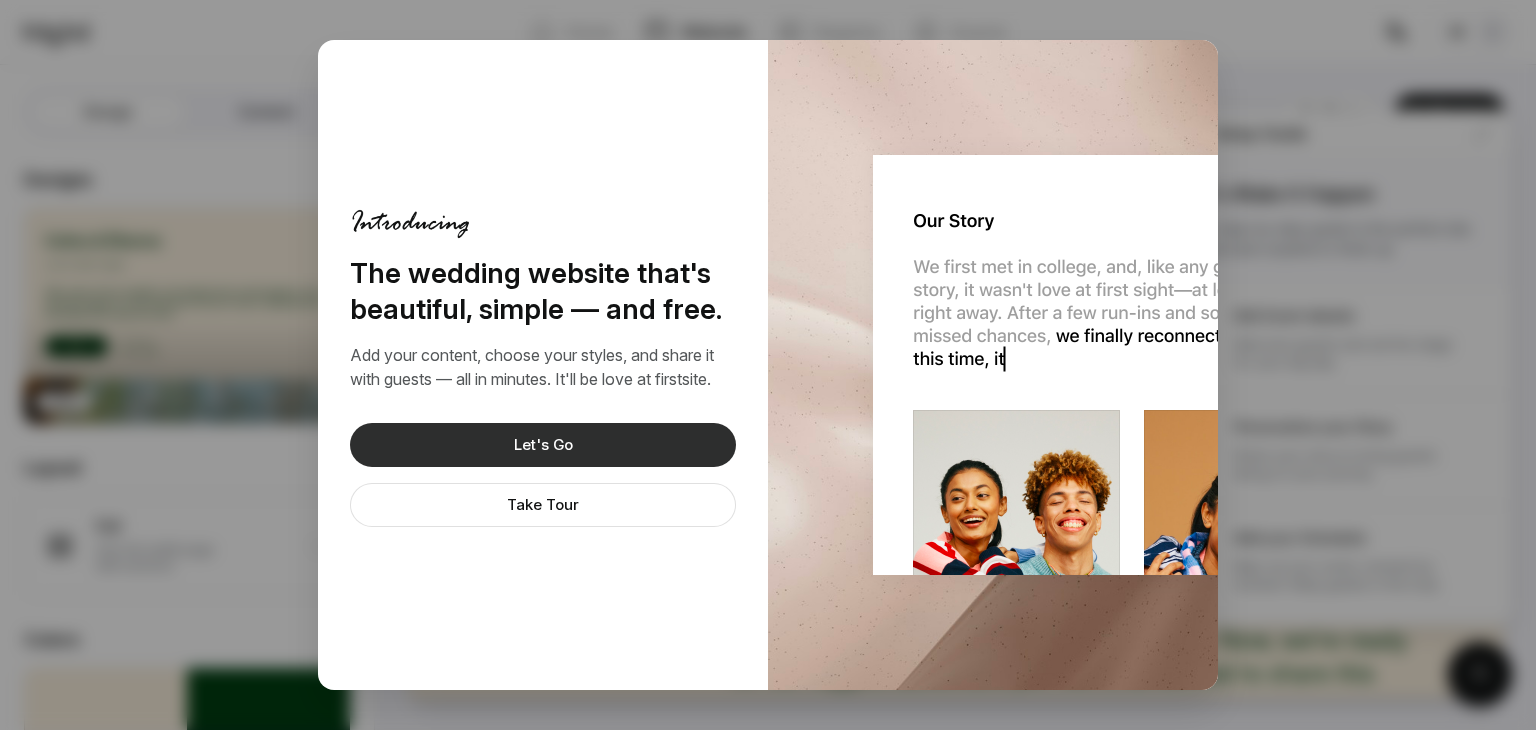 click on "Let's Go" at bounding box center (543, 445) 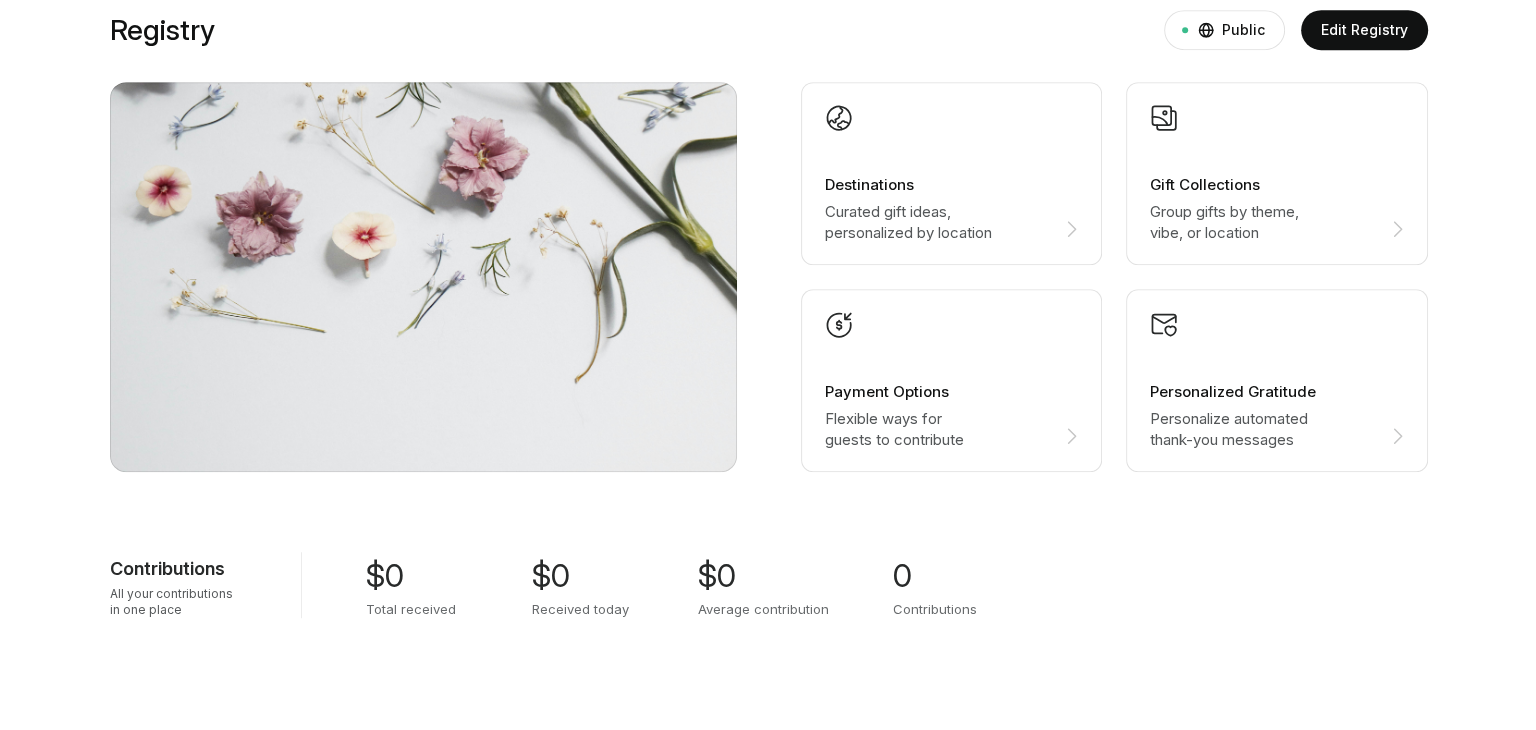 scroll, scrollTop: 1332, scrollLeft: 0, axis: vertical 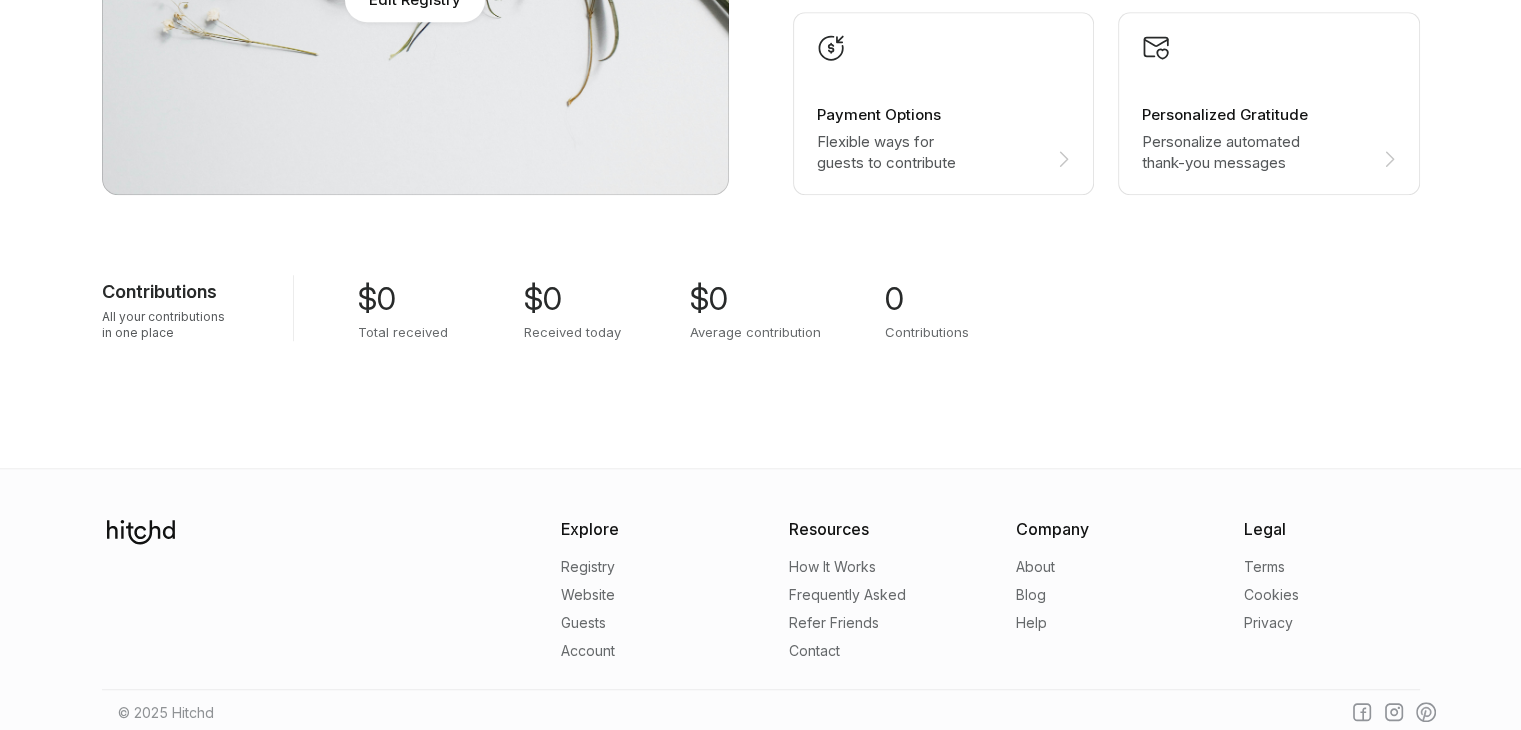 click on "Edit Registry" at bounding box center [415, 0] 